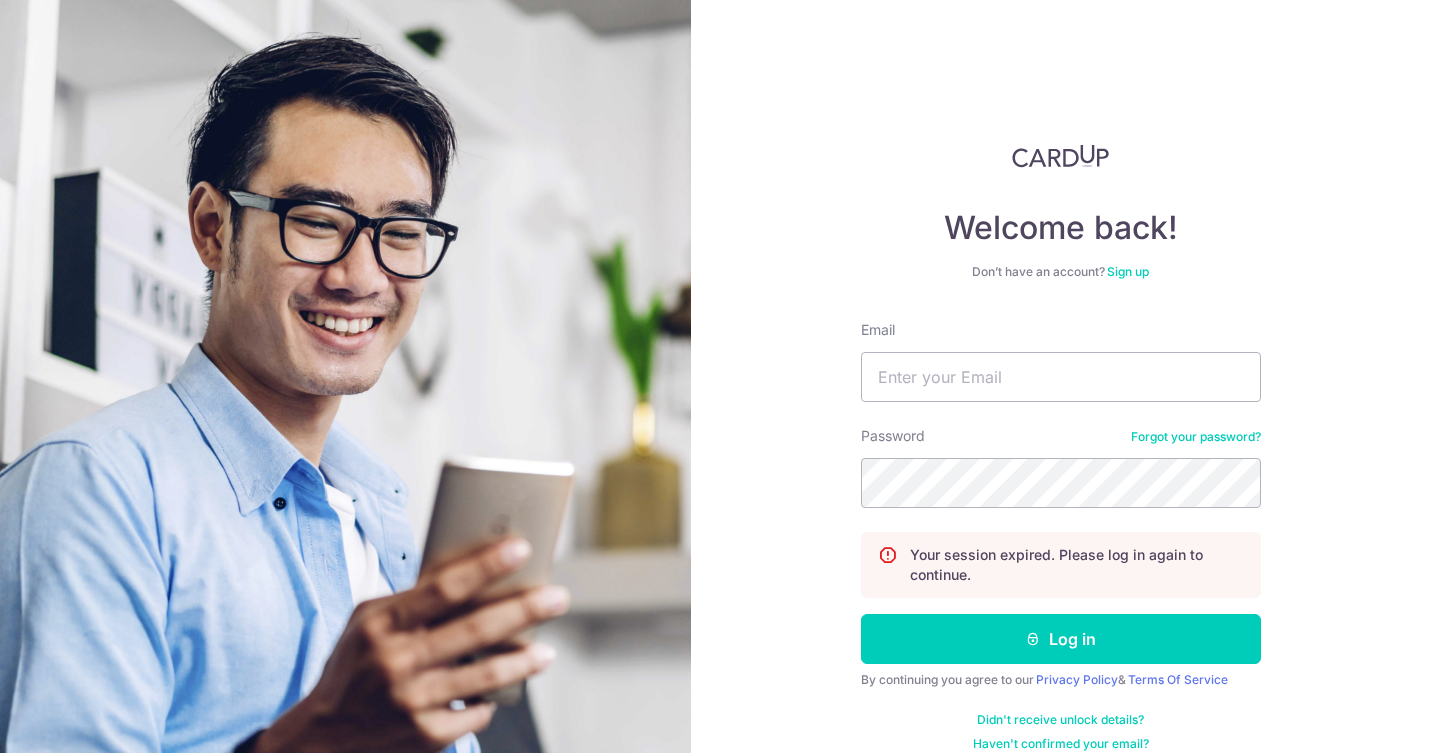 scroll, scrollTop: 0, scrollLeft: 0, axis: both 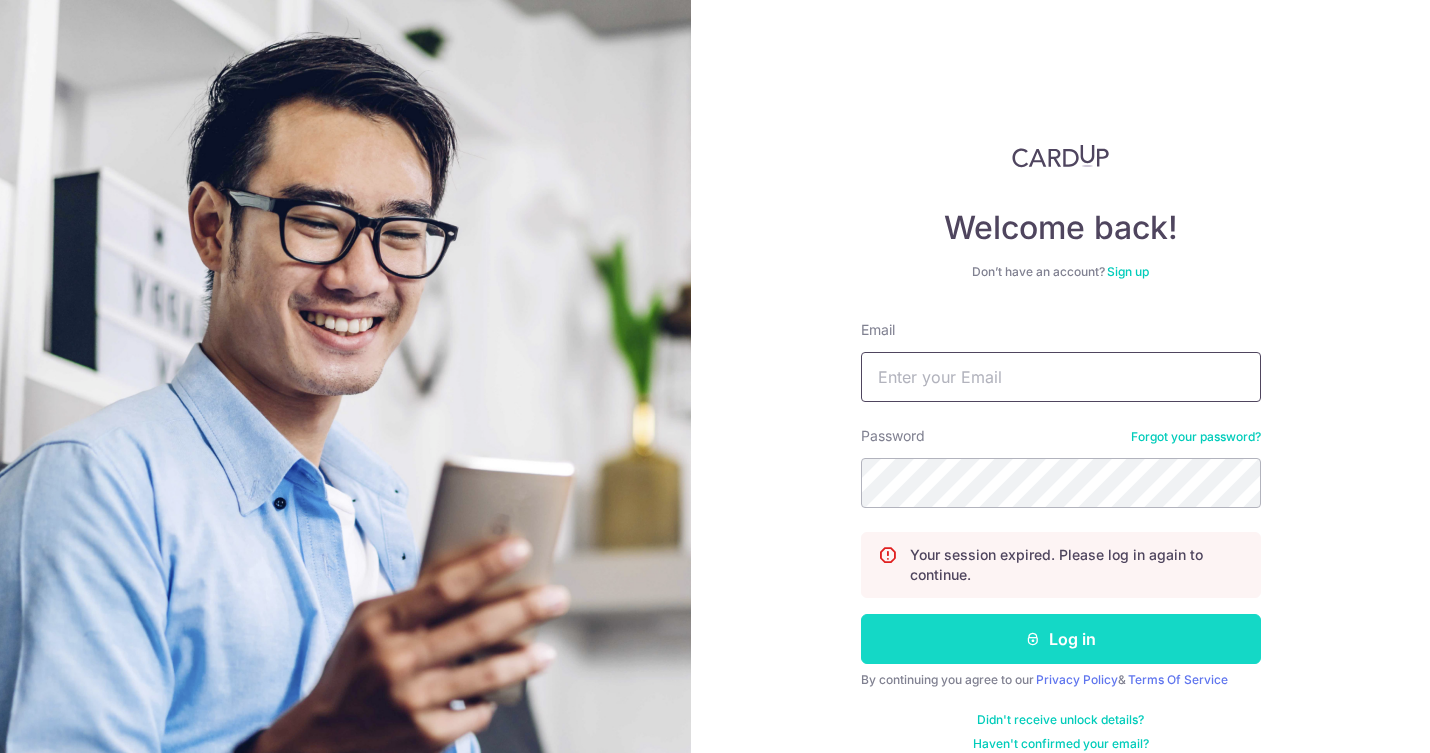 type on "hello@kizuna.sg" 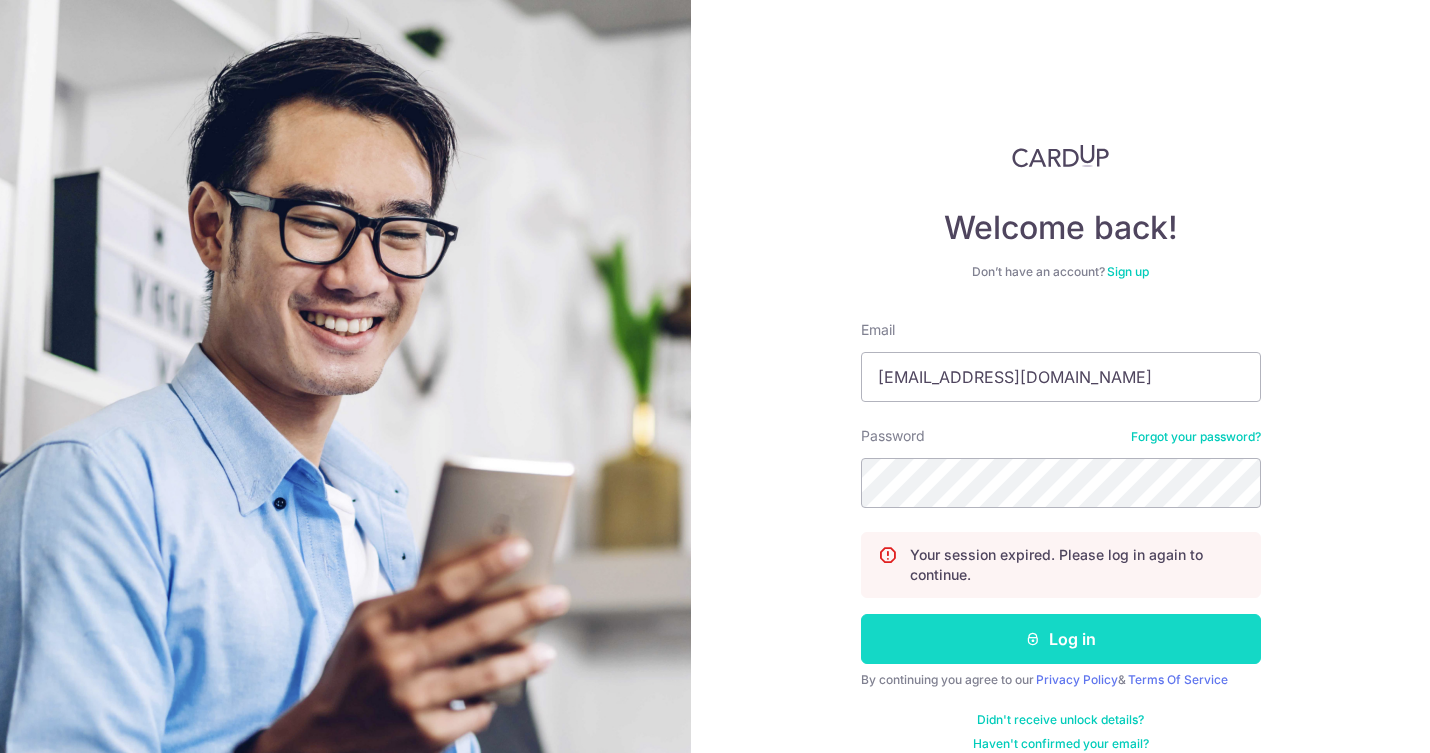 click on "Log in" at bounding box center [1061, 639] 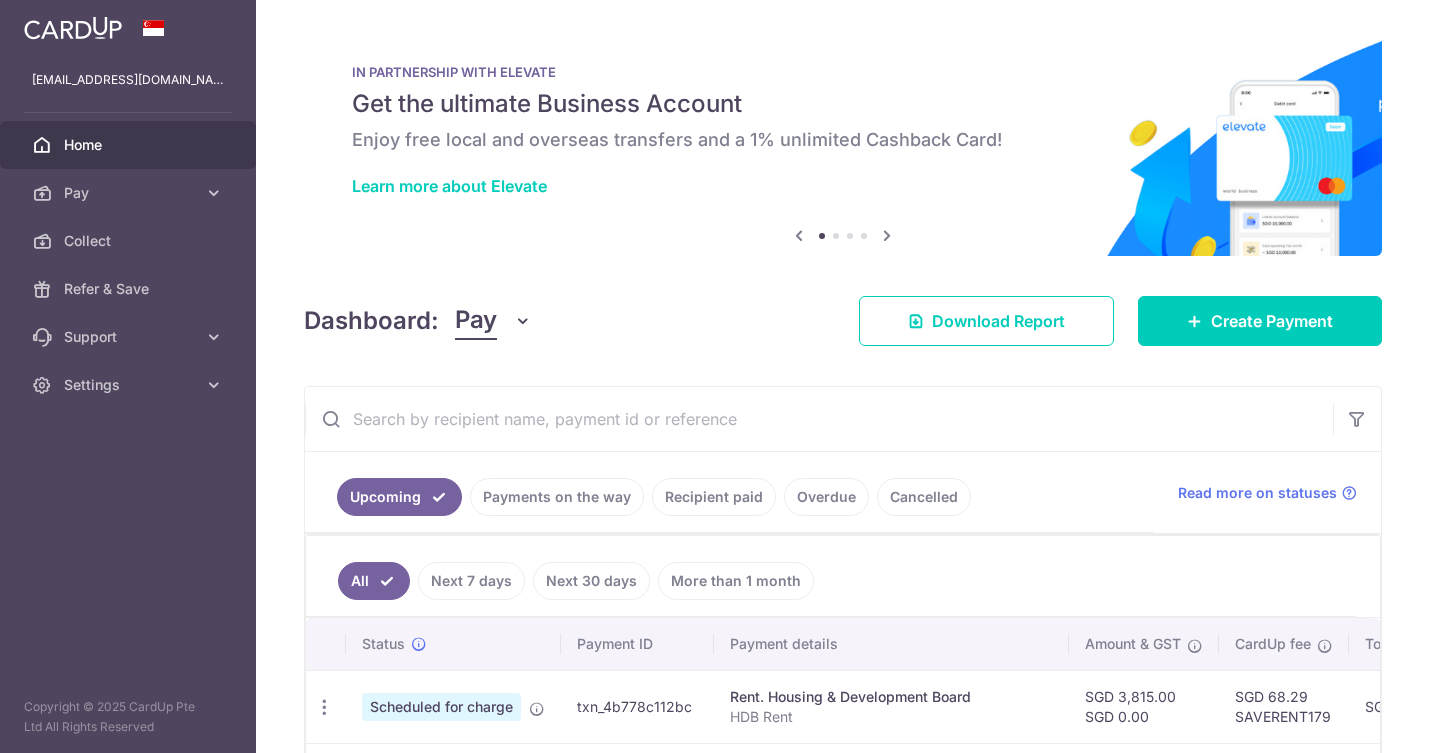 scroll, scrollTop: 0, scrollLeft: 0, axis: both 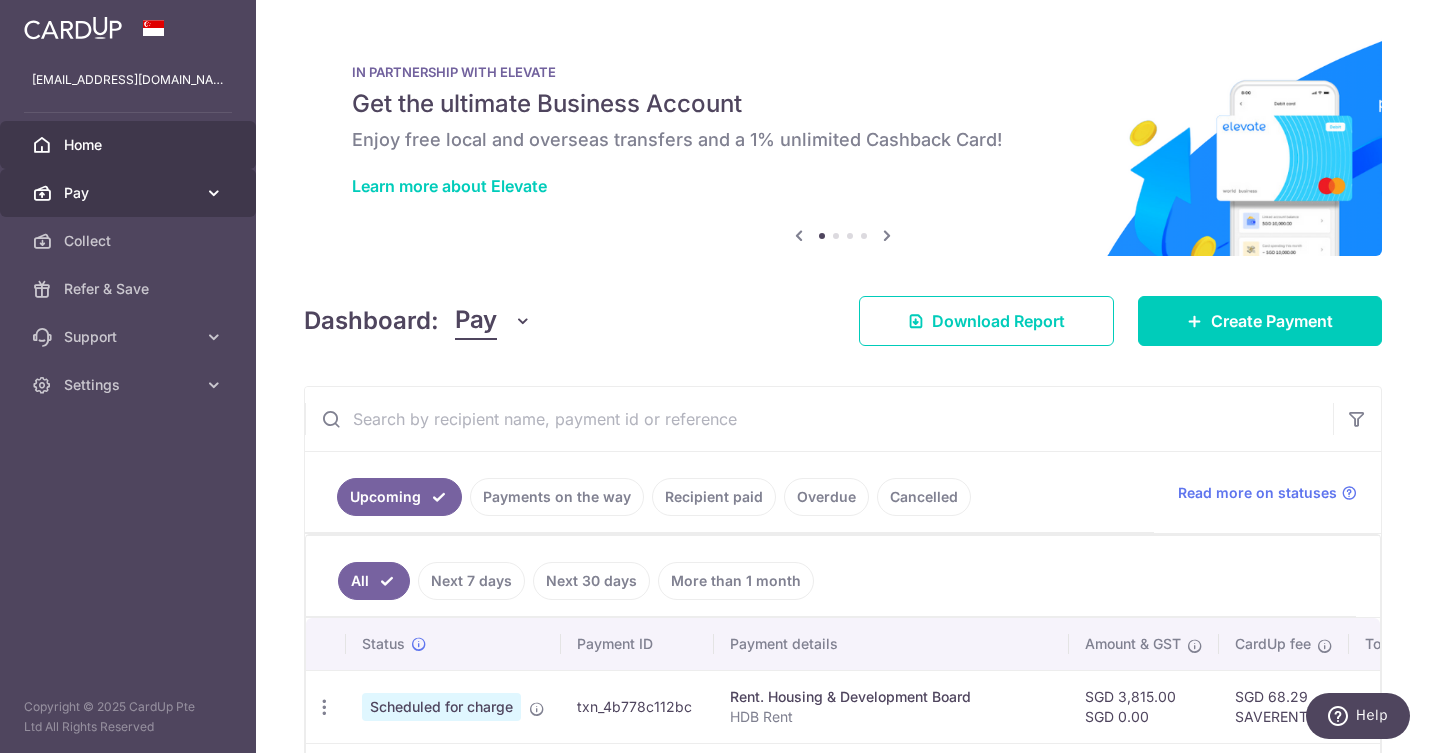 click on "Pay" at bounding box center (130, 193) 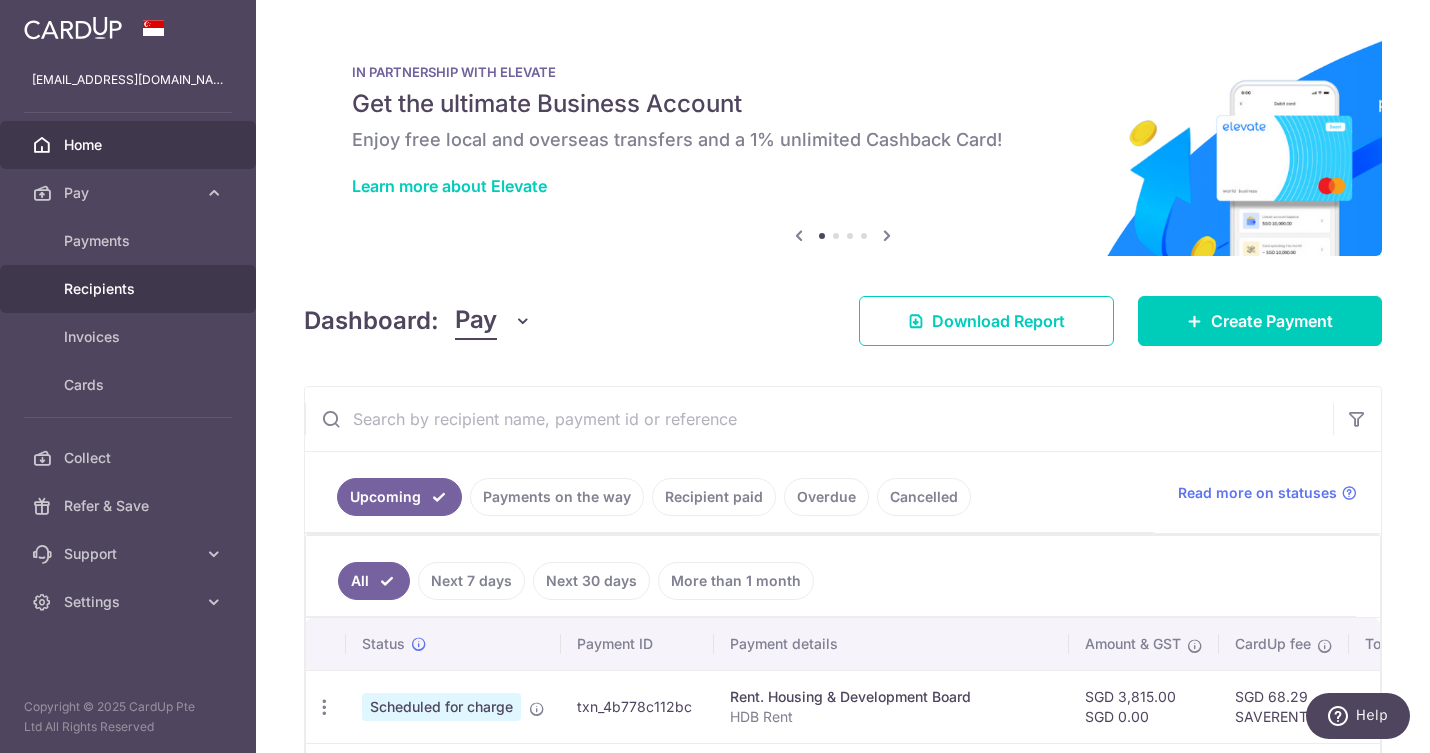 click on "Recipients" at bounding box center (130, 289) 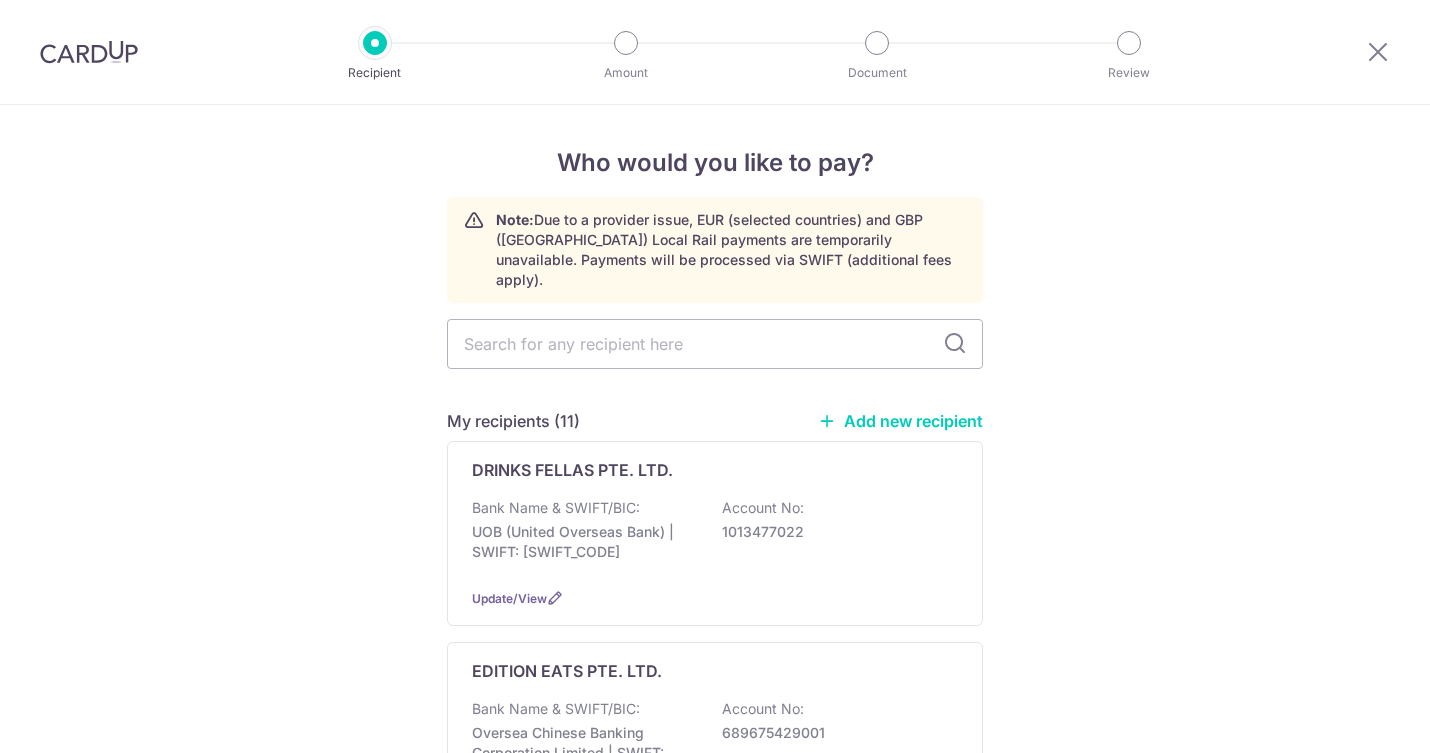 scroll, scrollTop: 0, scrollLeft: 0, axis: both 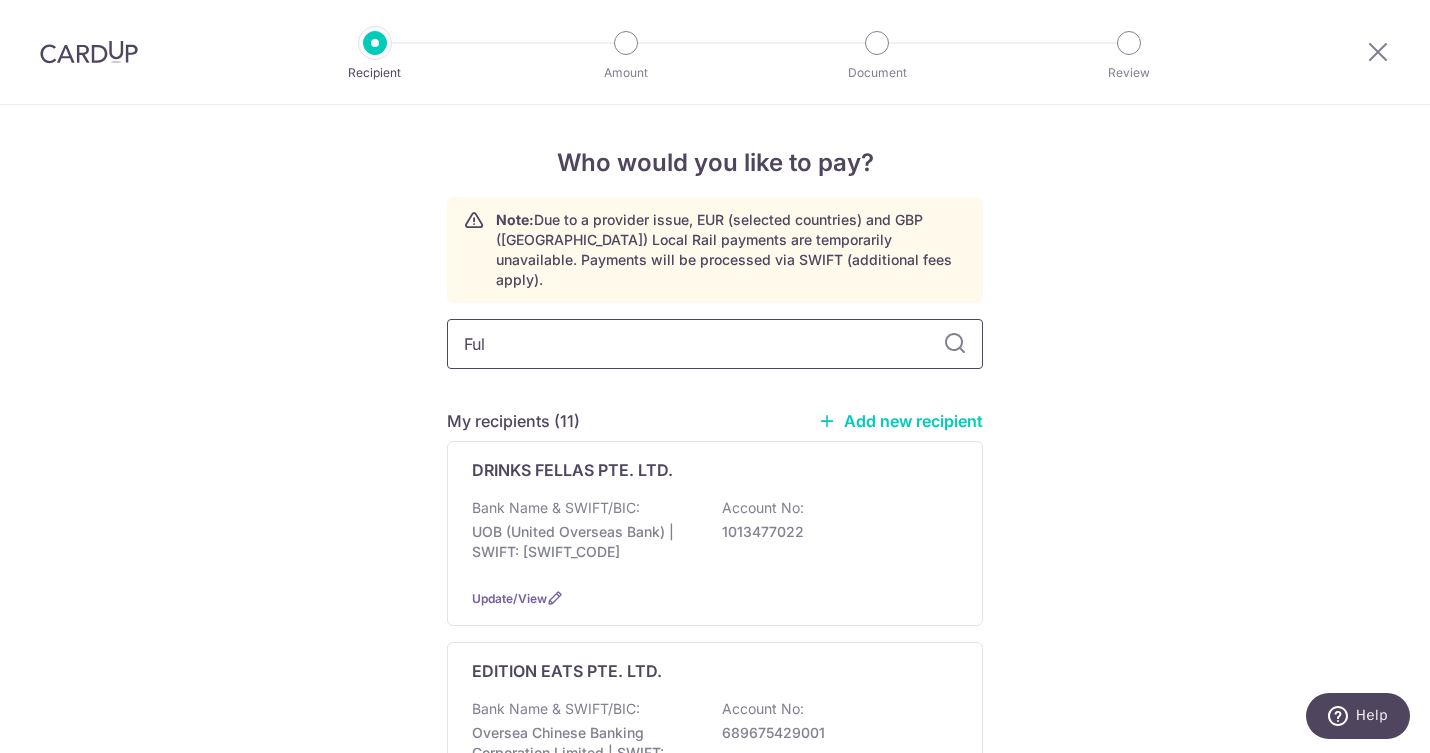 type on "Full" 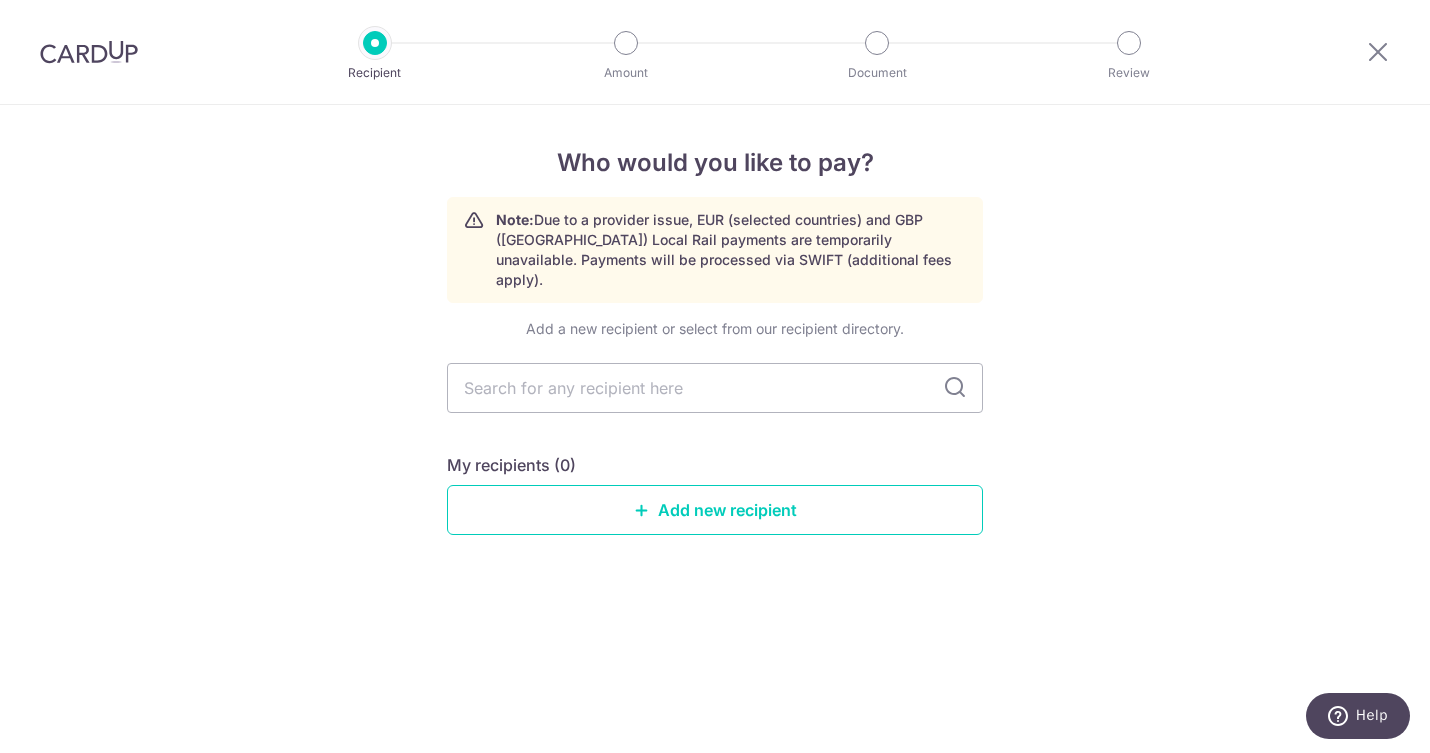 type 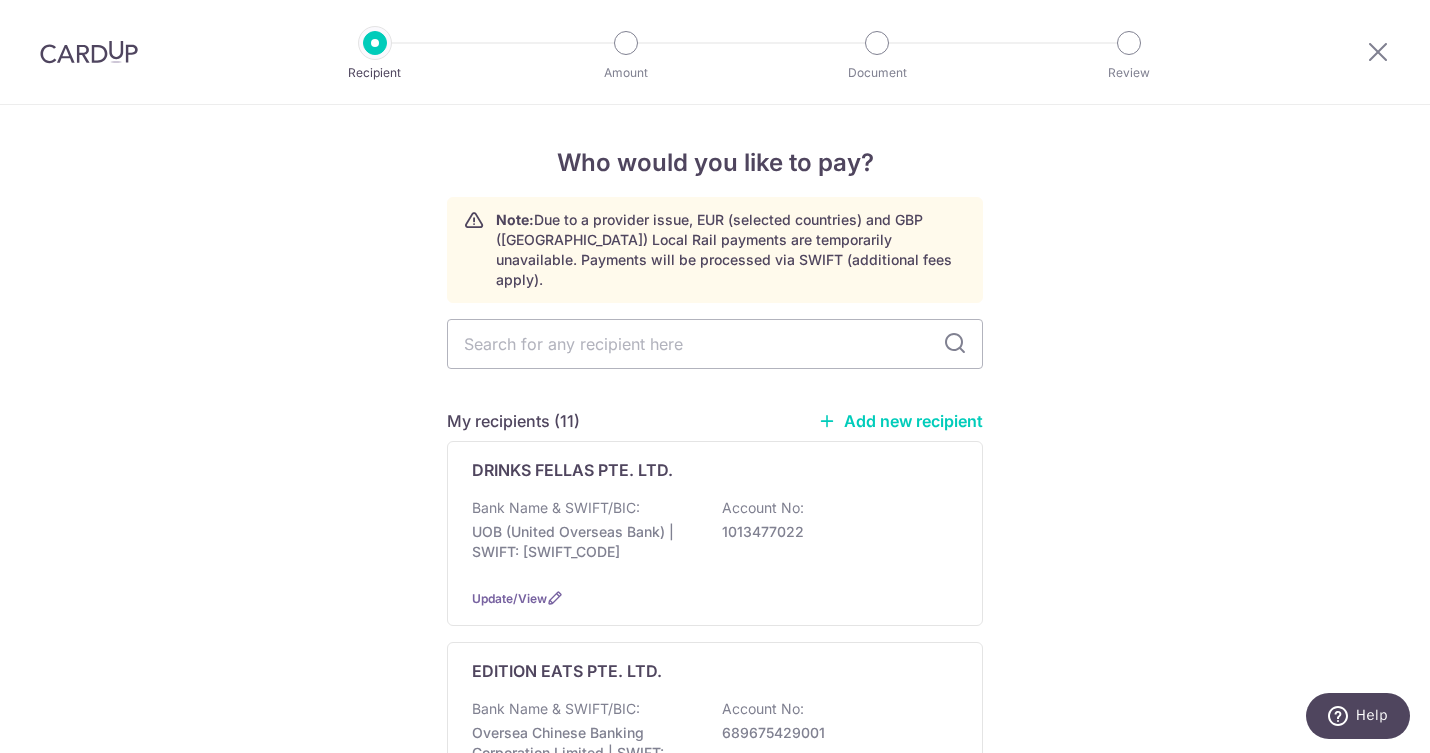 click on "Add new recipient" at bounding box center [900, 421] 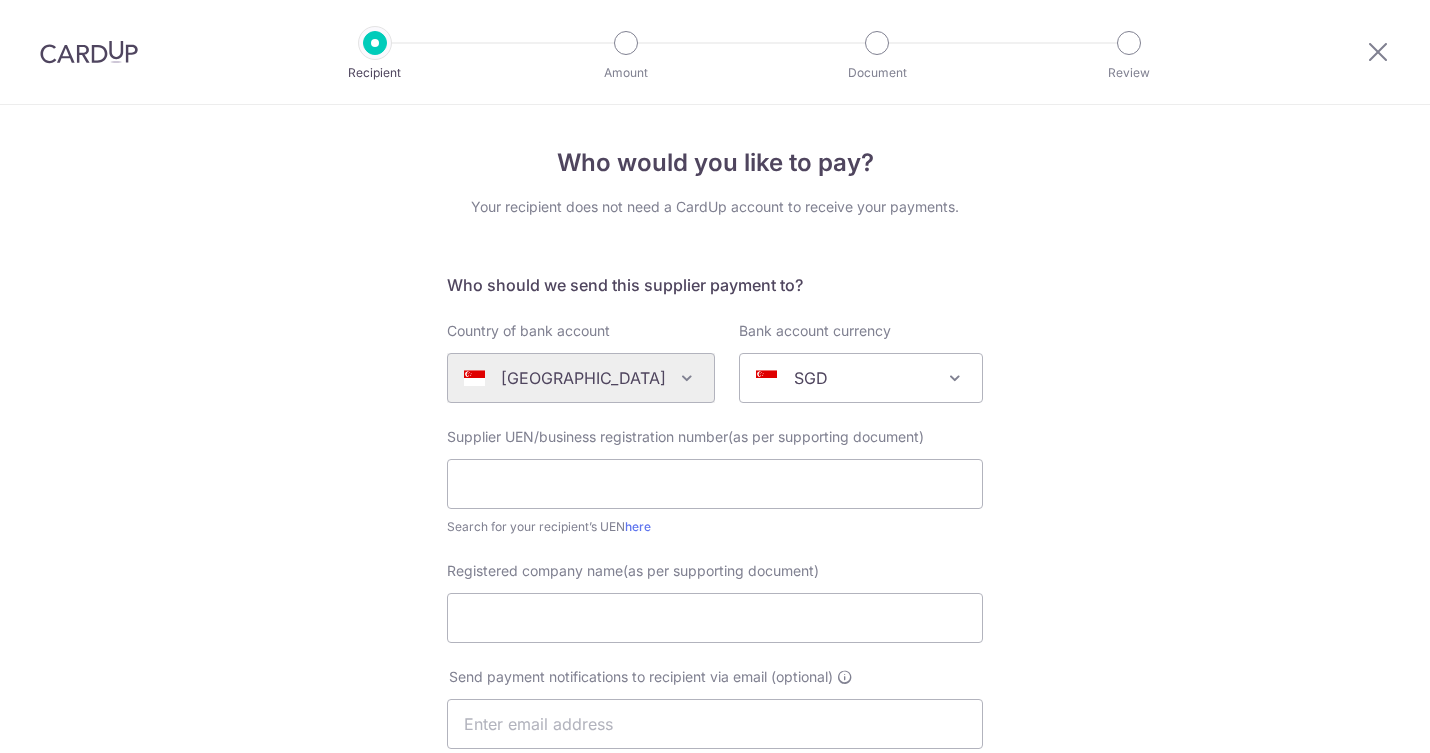 scroll, scrollTop: 0, scrollLeft: 0, axis: both 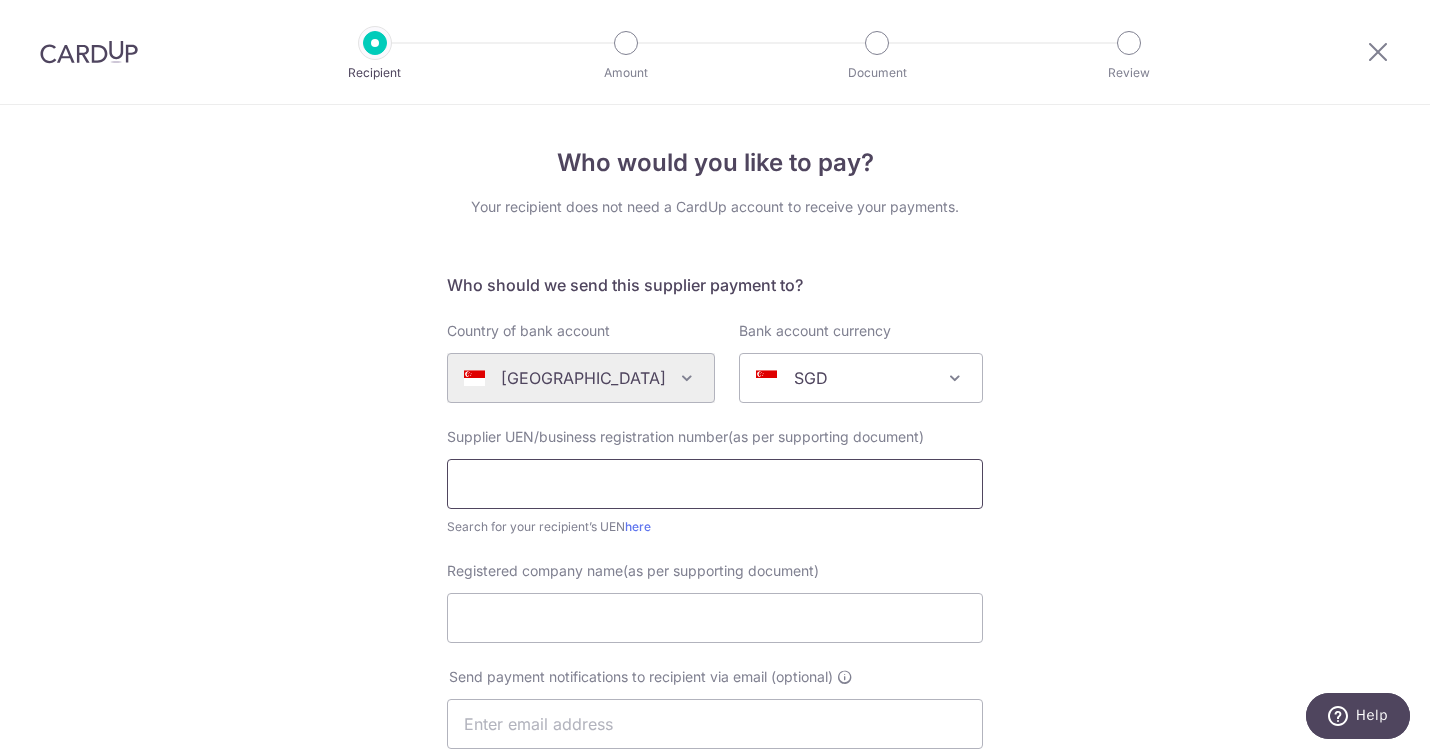 click at bounding box center (715, 484) 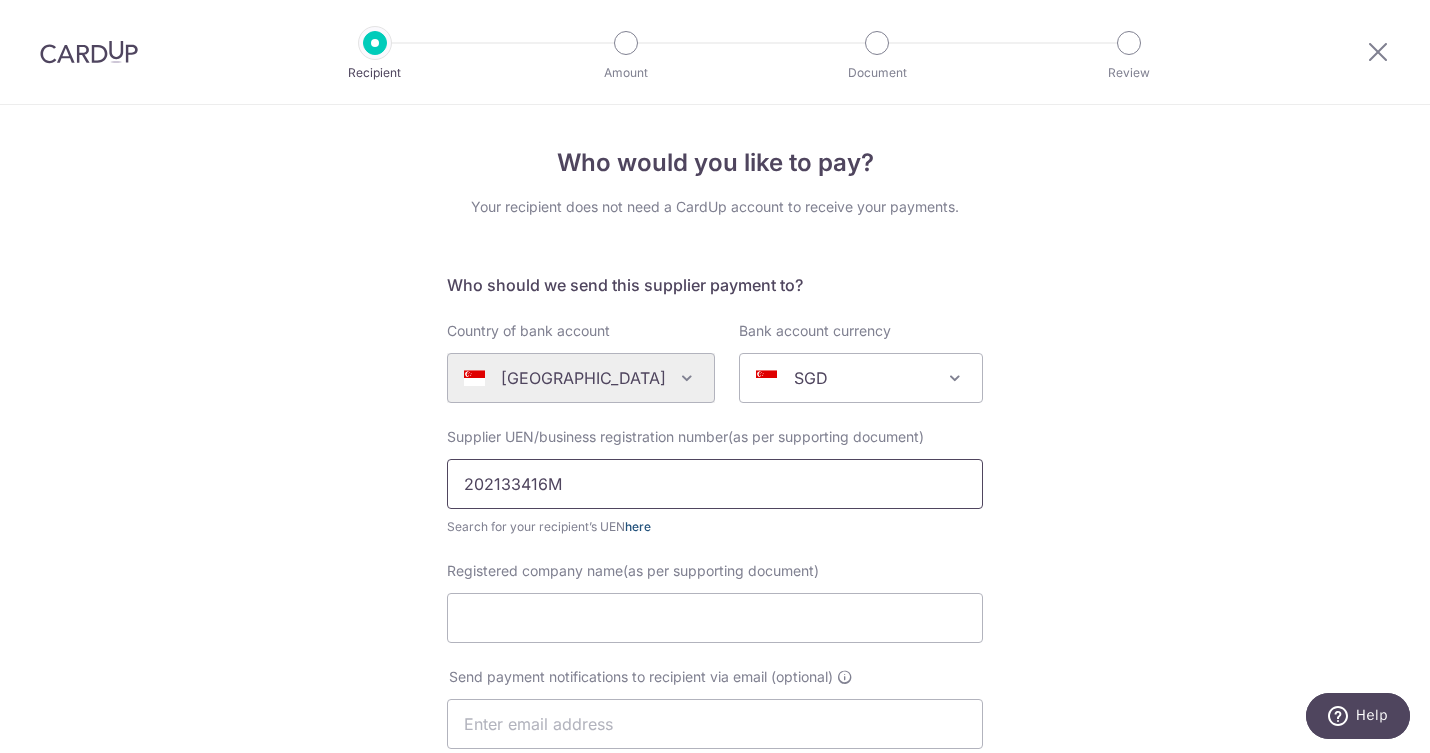 type on "202133416M" 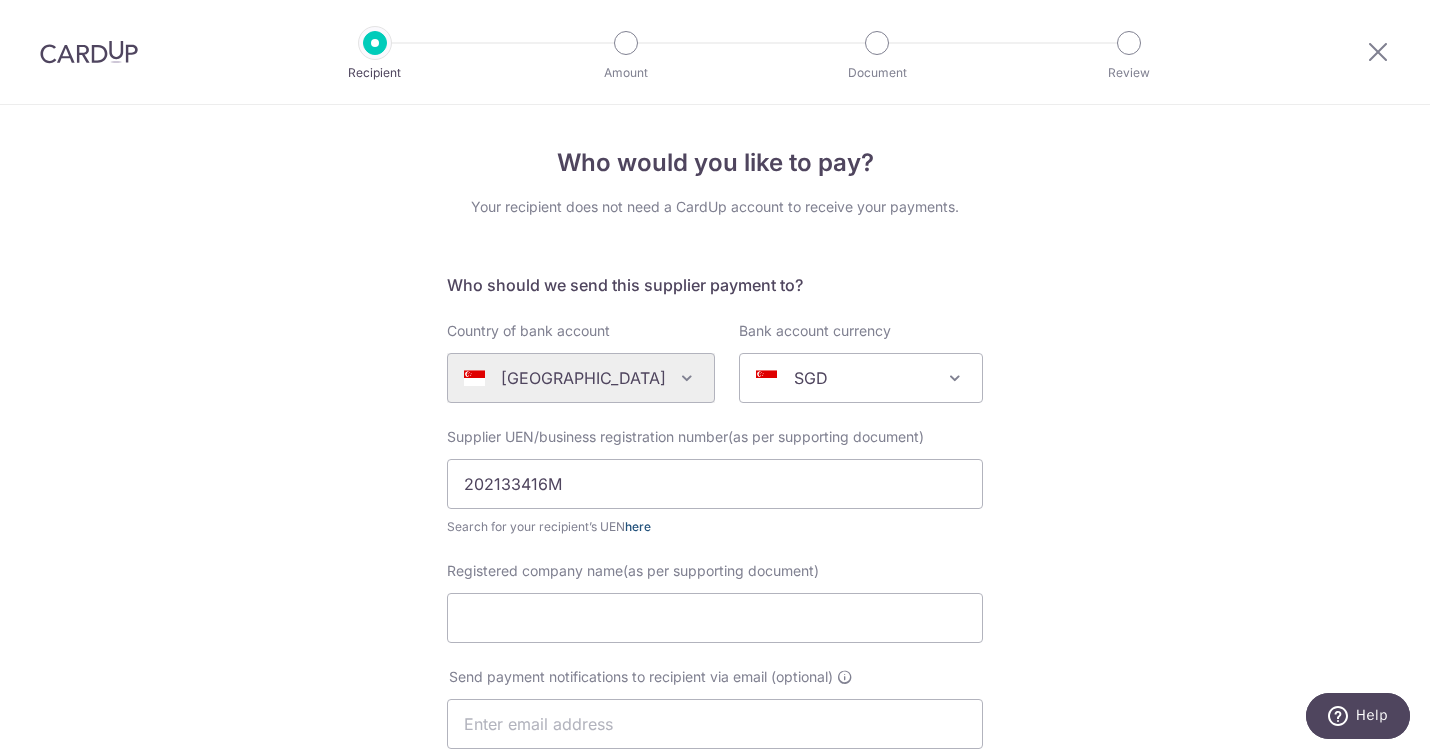 click on "here" at bounding box center [638, 526] 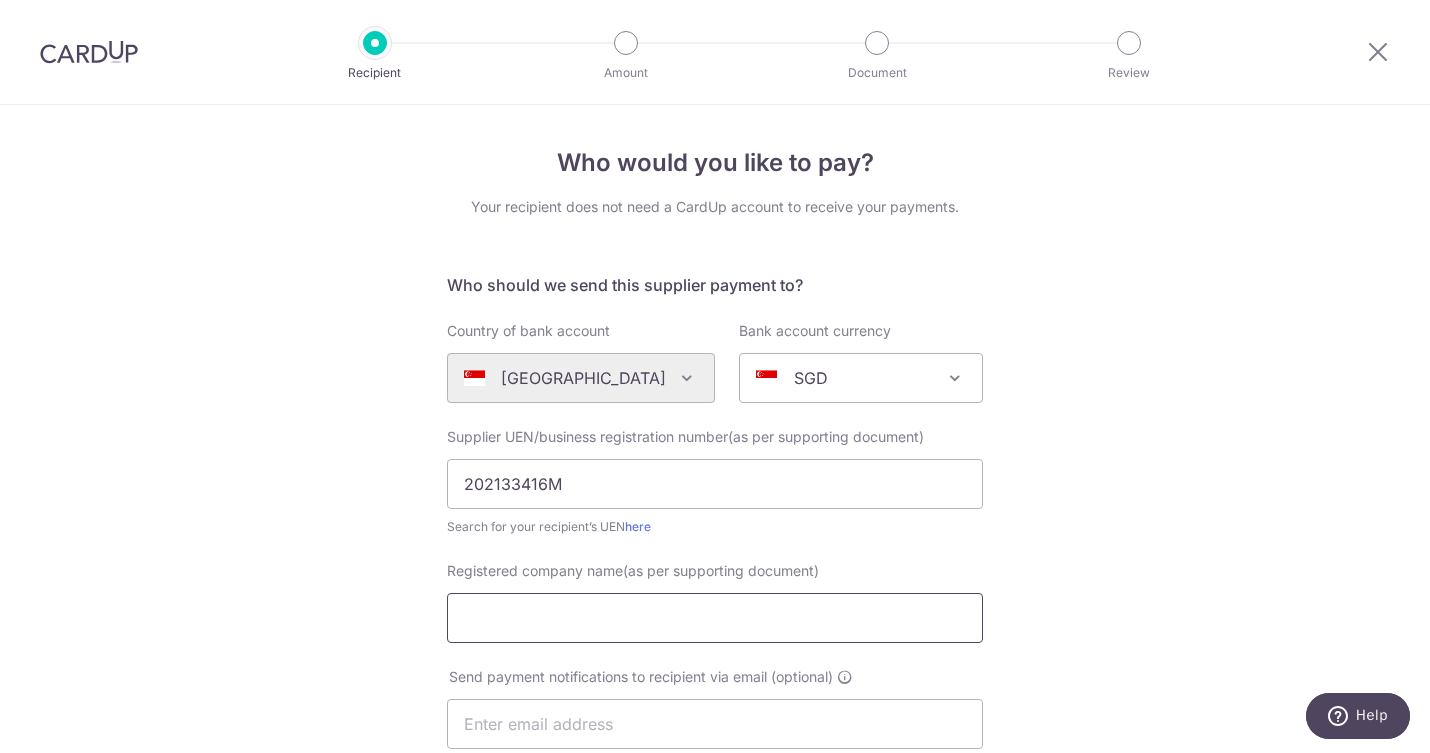 click on "Registered company name(as per supporting document)" at bounding box center [715, 618] 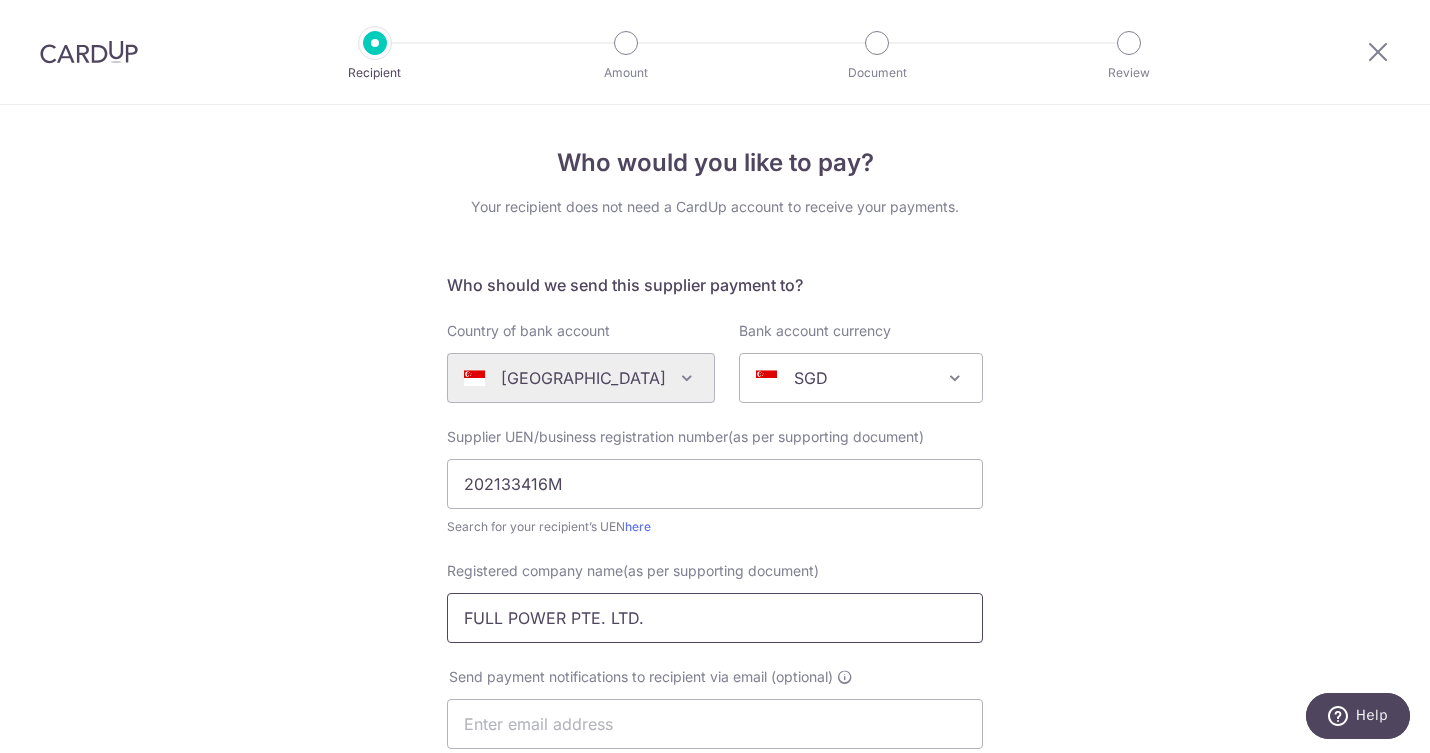 click on "FULL POWER PTE. LTD." at bounding box center (715, 618) 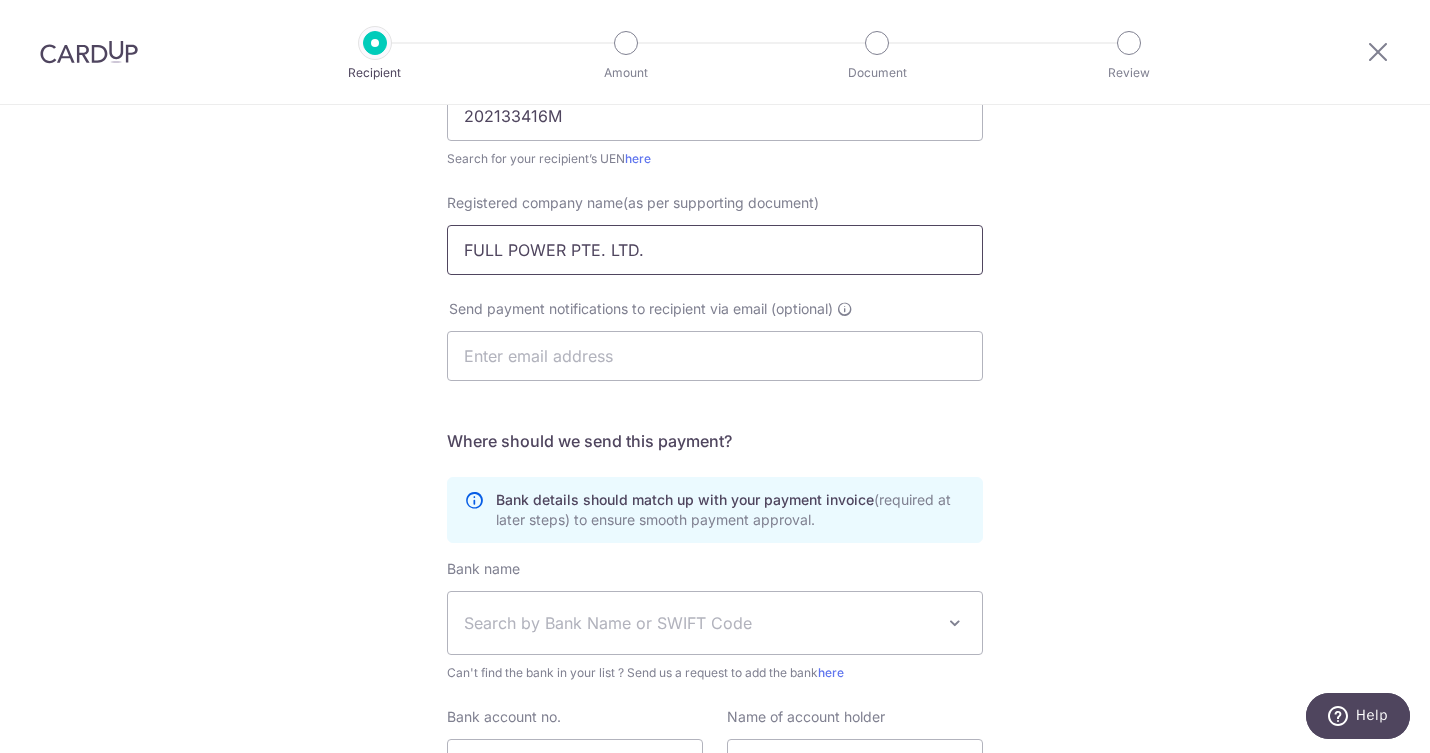 scroll, scrollTop: 441, scrollLeft: 0, axis: vertical 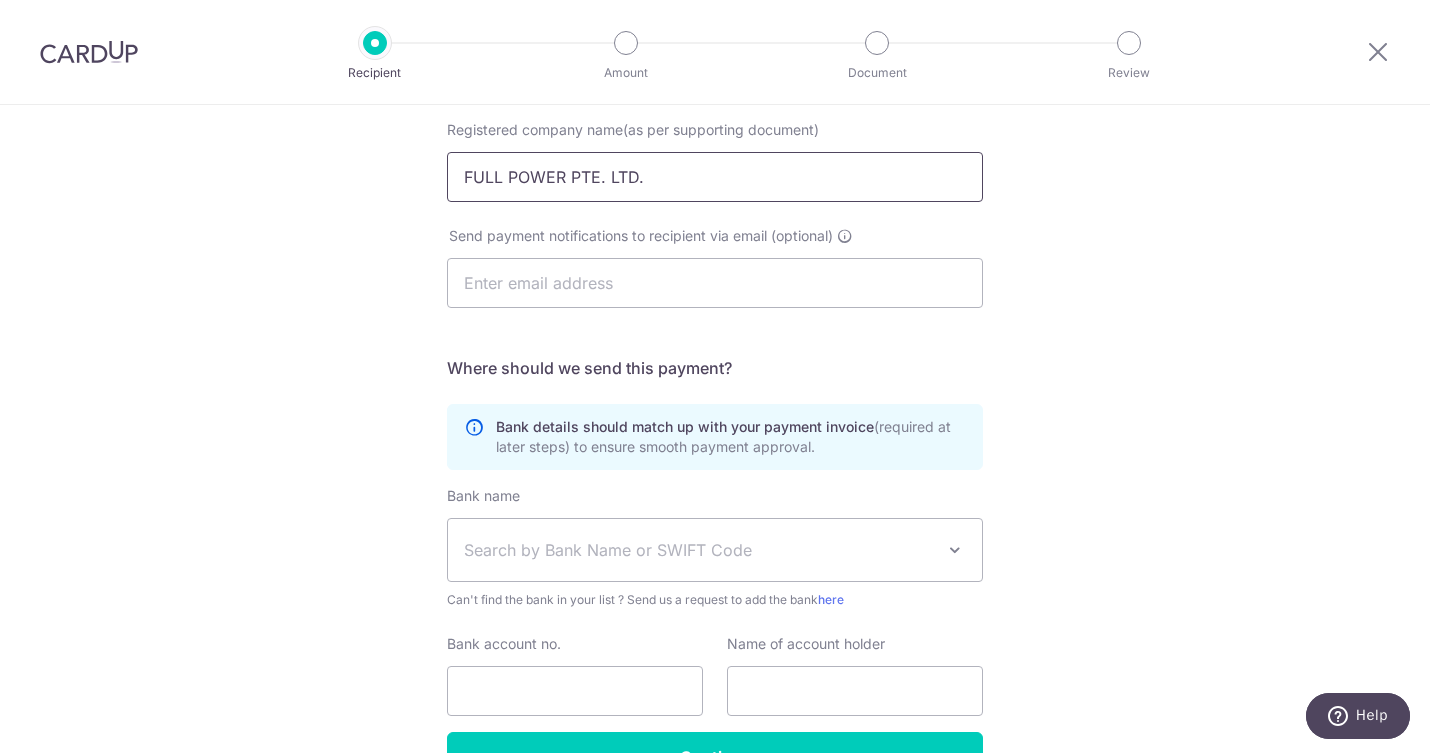 type on "FULL POWER PTE. LTD." 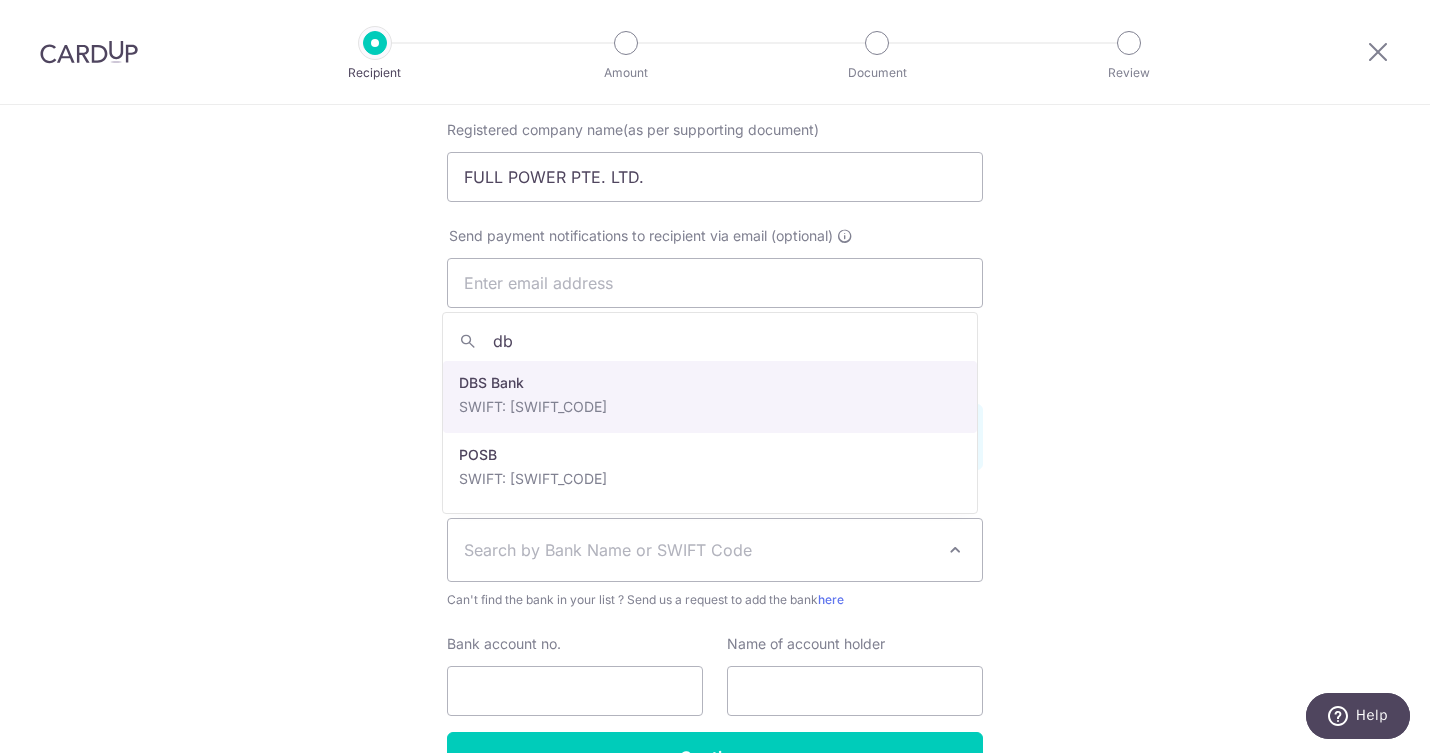 type on "dbs" 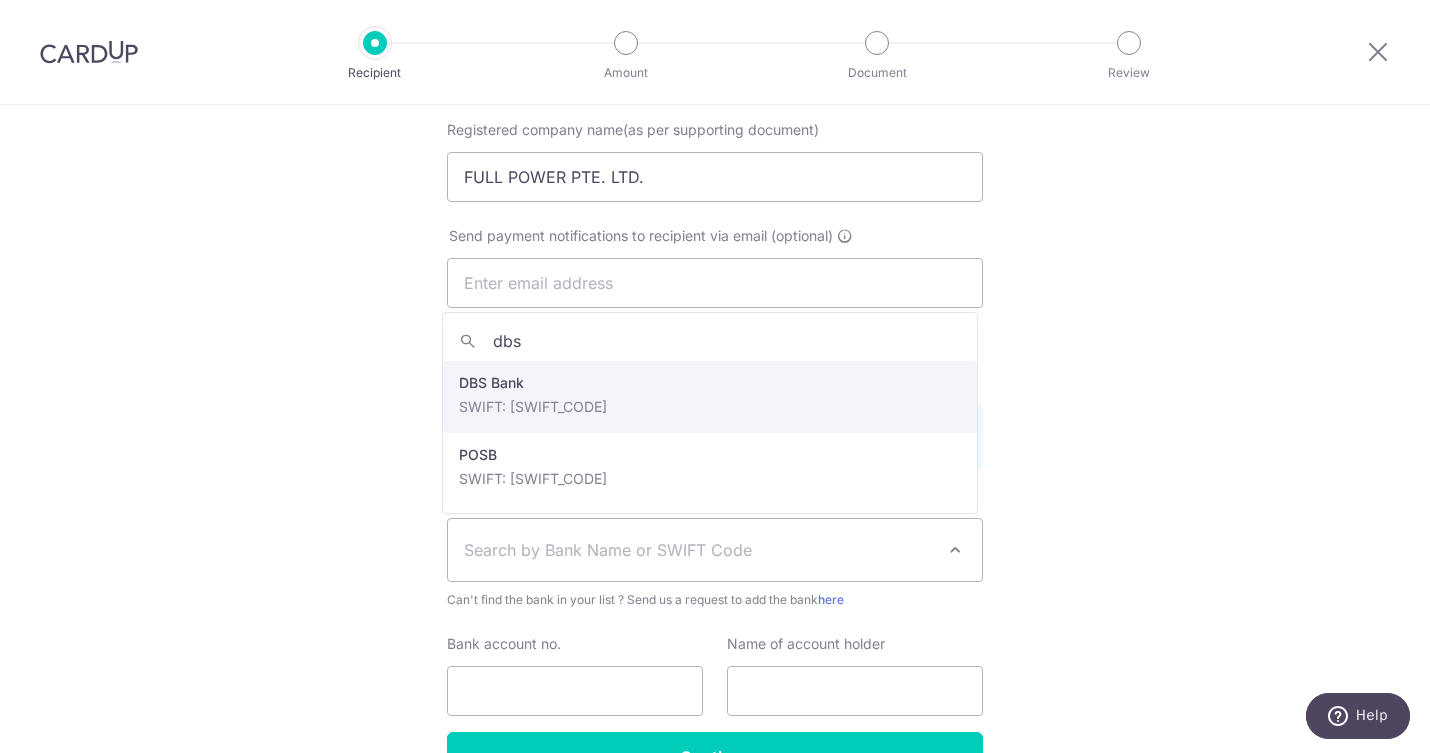 select on "6" 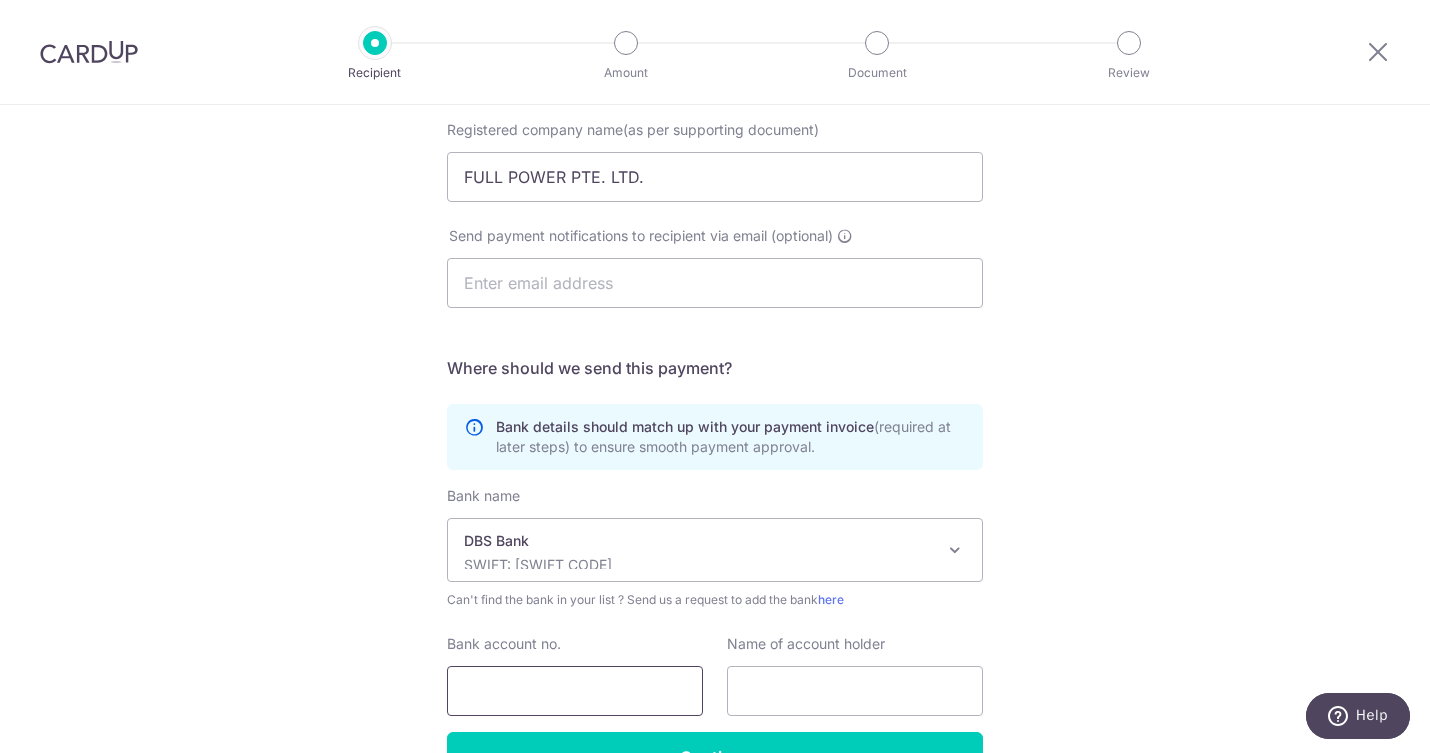 click on "Bank account no." at bounding box center [575, 691] 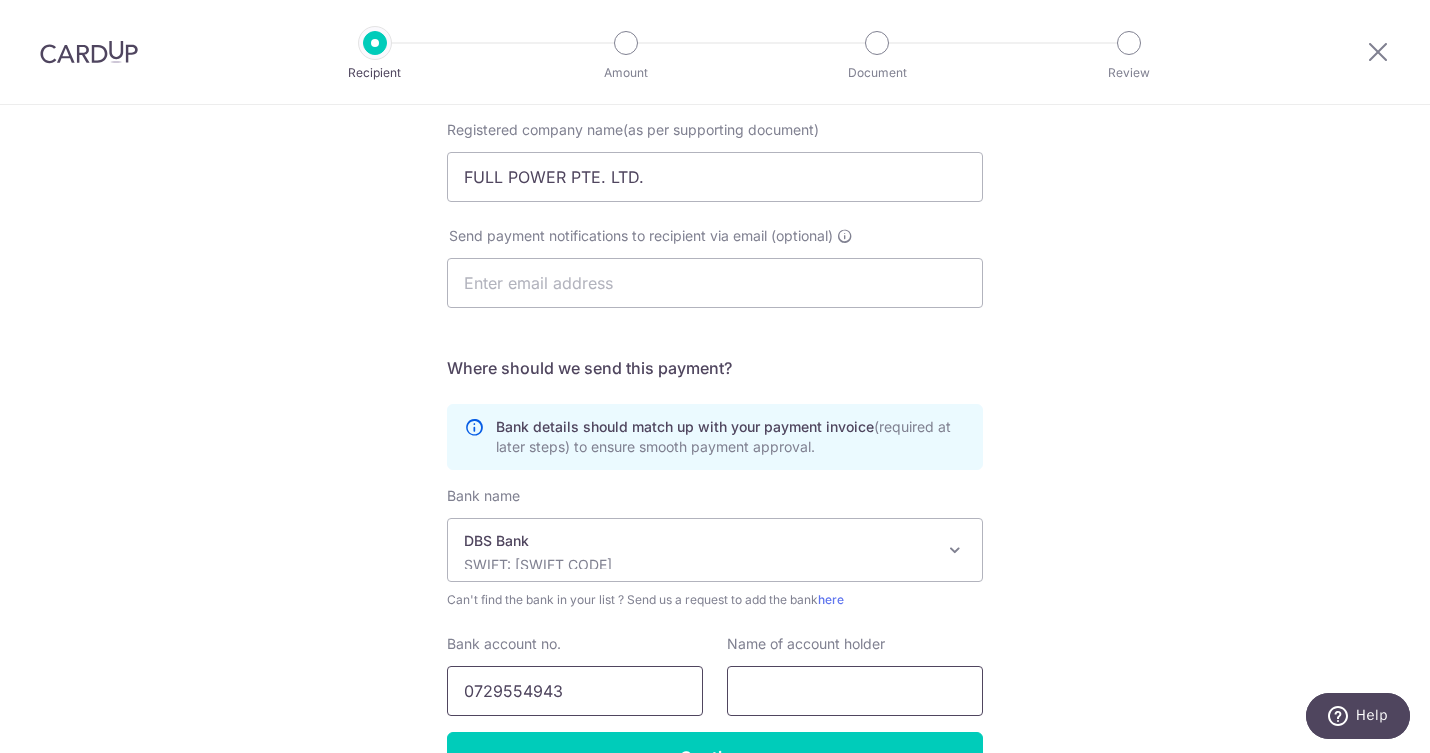 type on "0729554943" 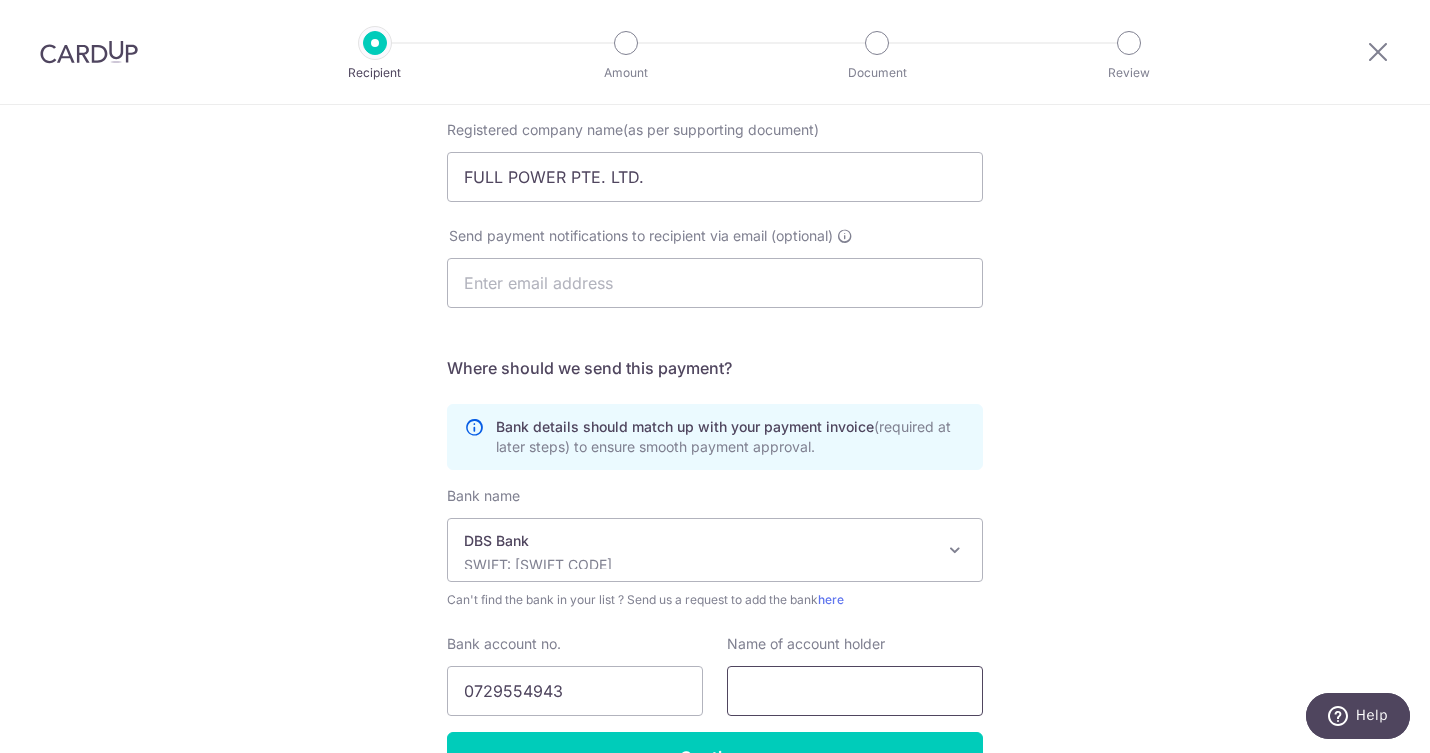click at bounding box center (855, 691) 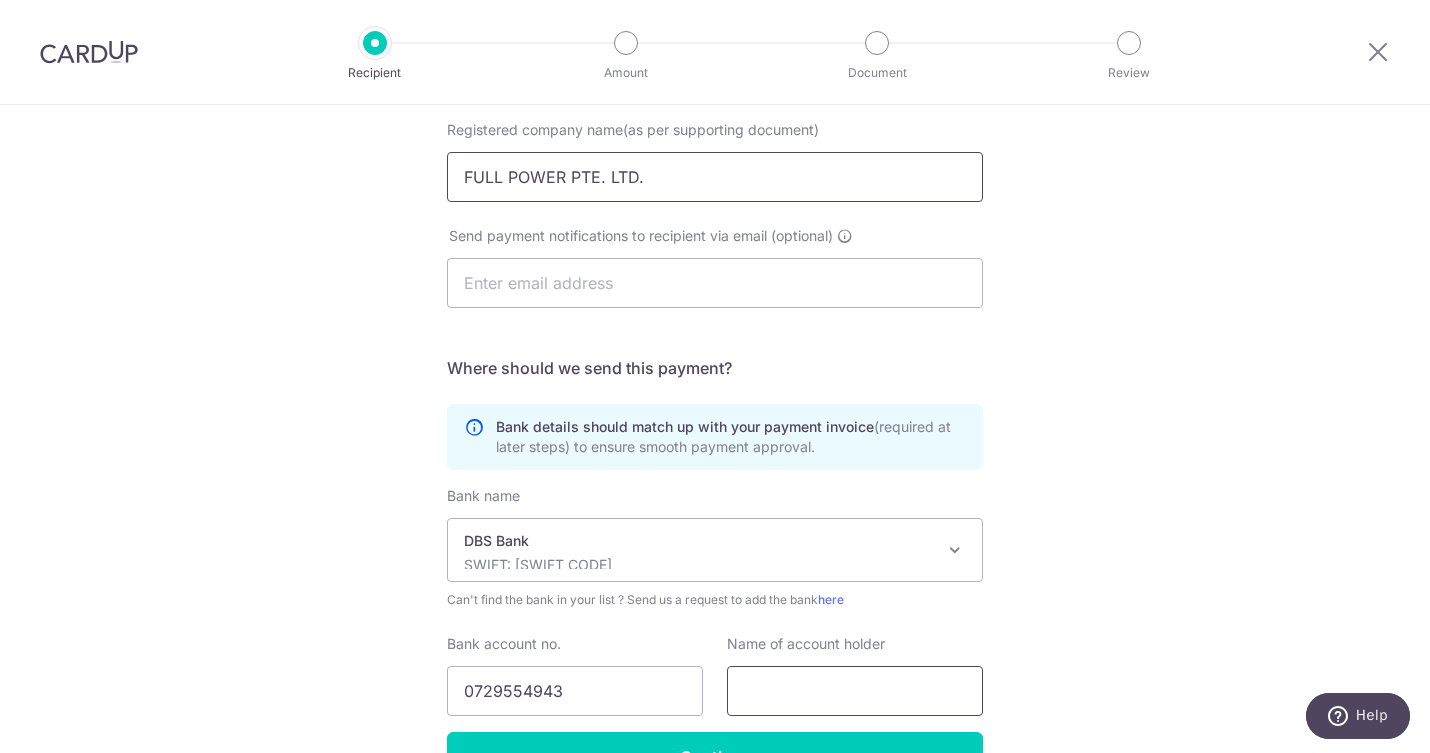 paste on "FULL POWER PTE. LTD." 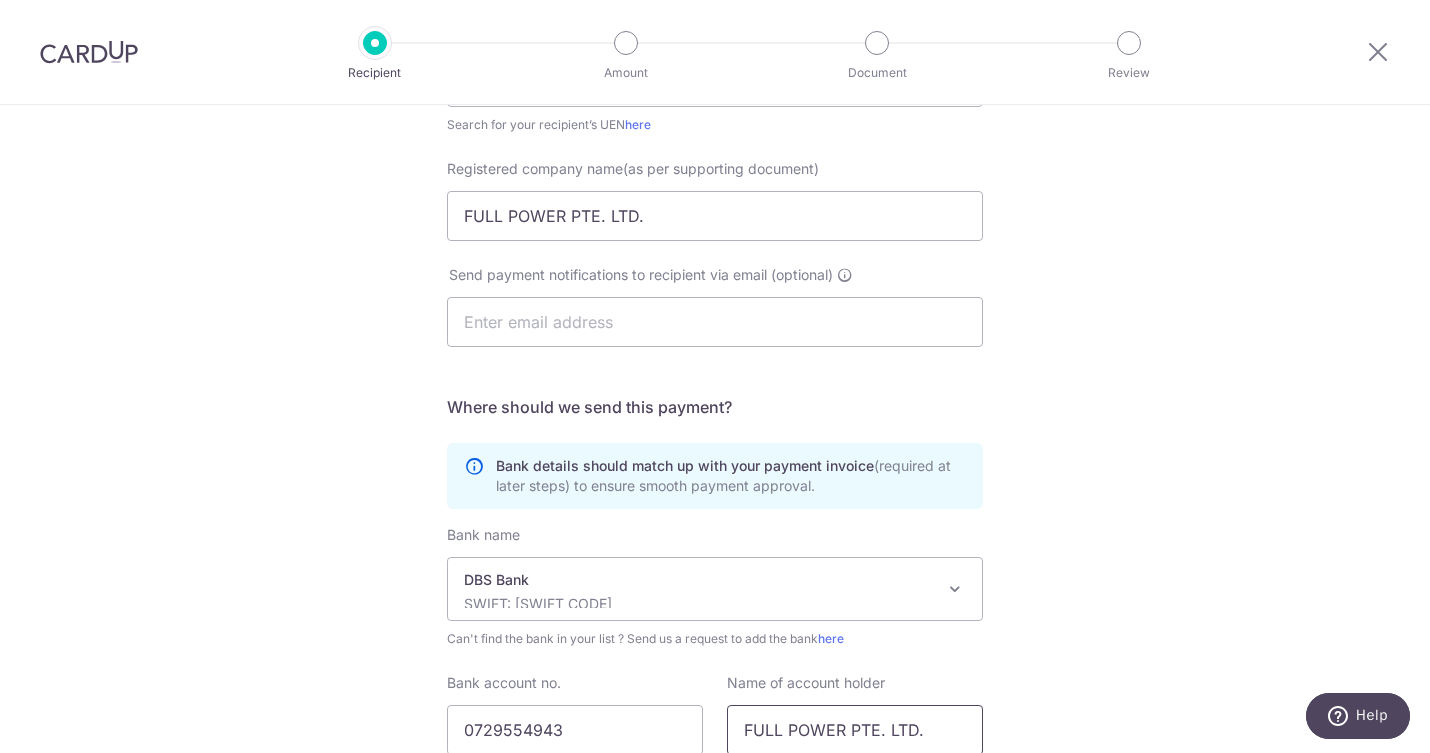 scroll, scrollTop: 564, scrollLeft: 0, axis: vertical 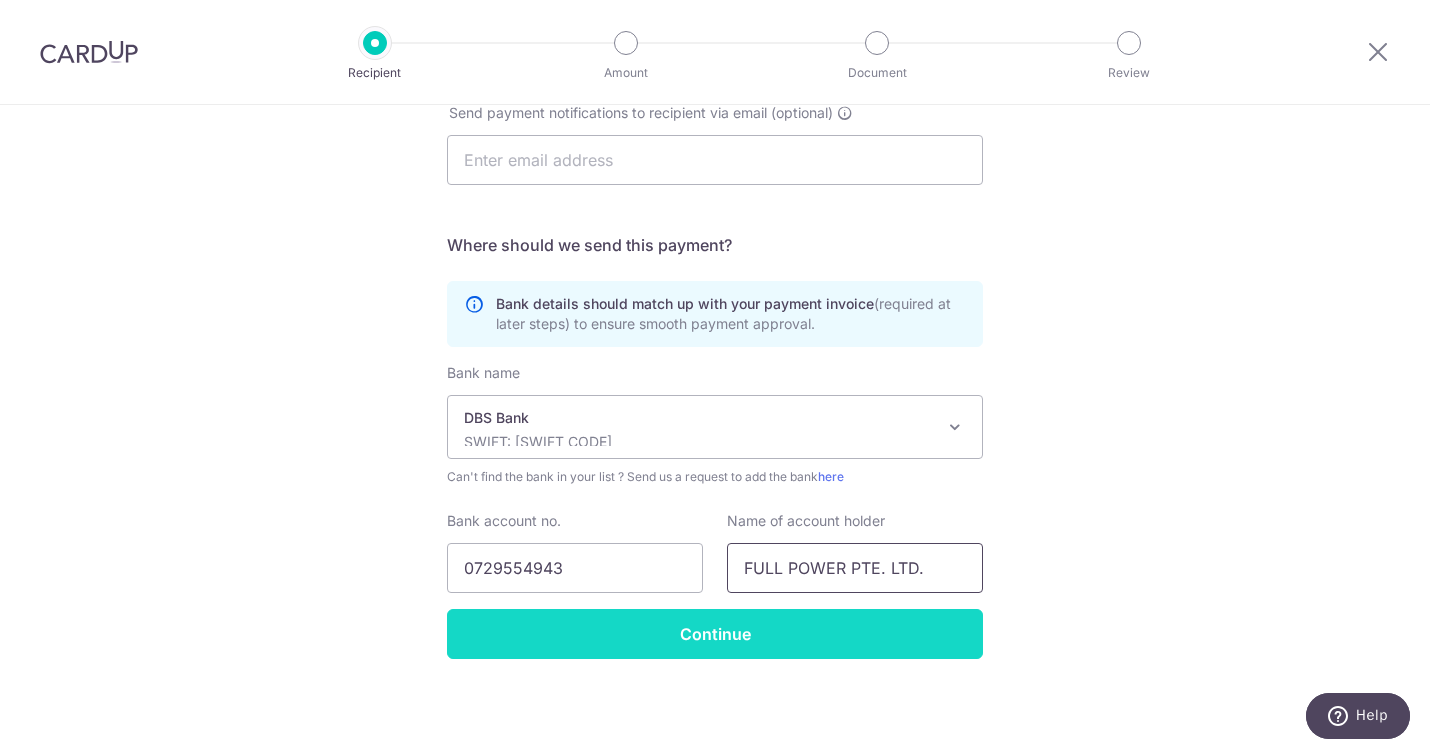 type on "FULL POWER PTE. LTD." 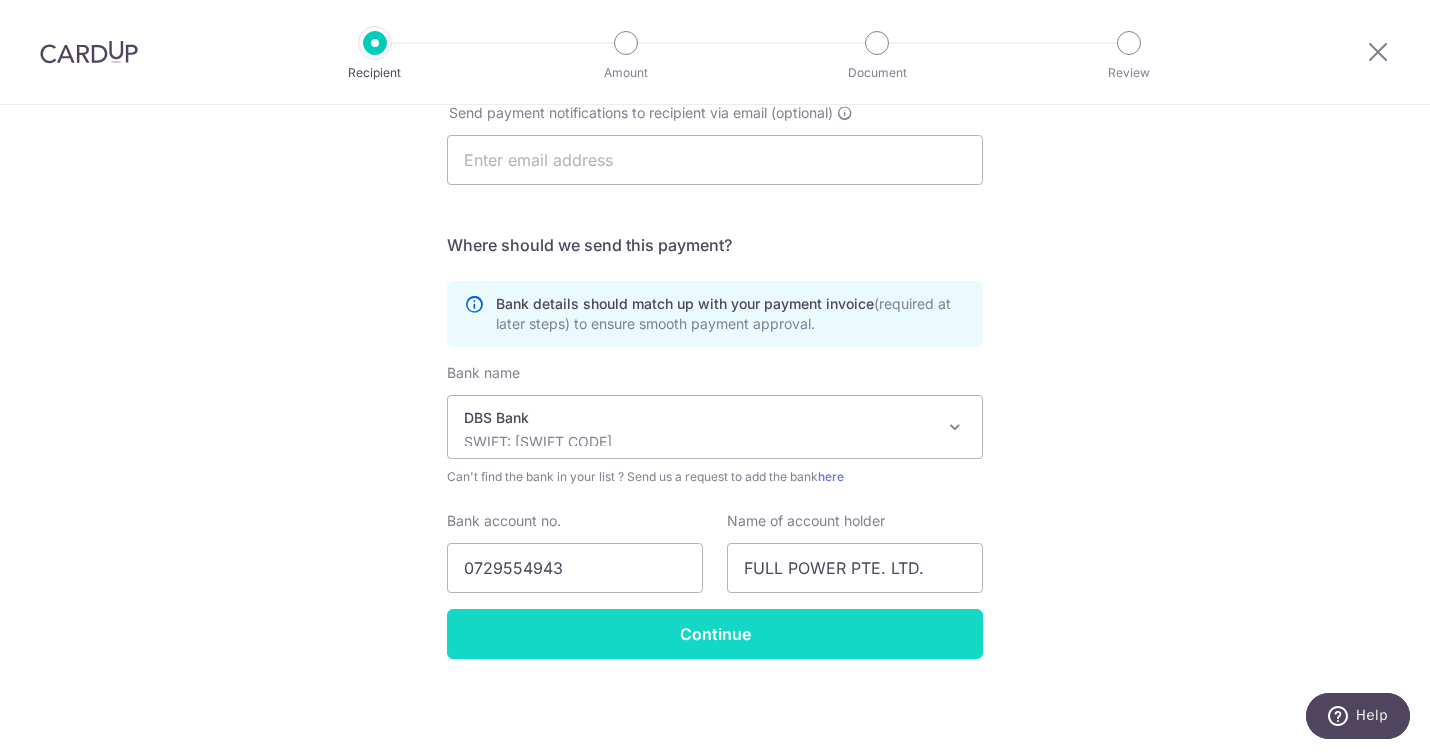 click on "Continue" at bounding box center [715, 634] 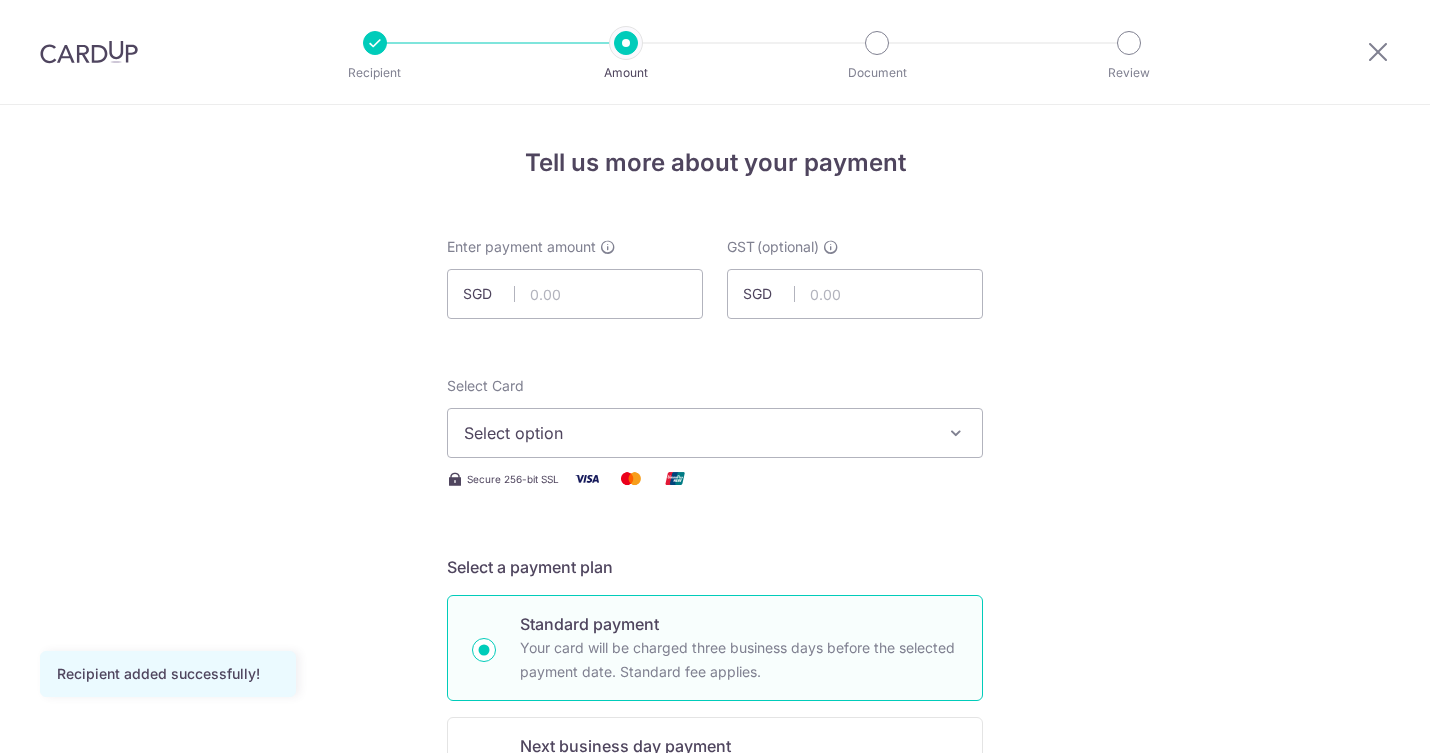 scroll, scrollTop: 0, scrollLeft: 0, axis: both 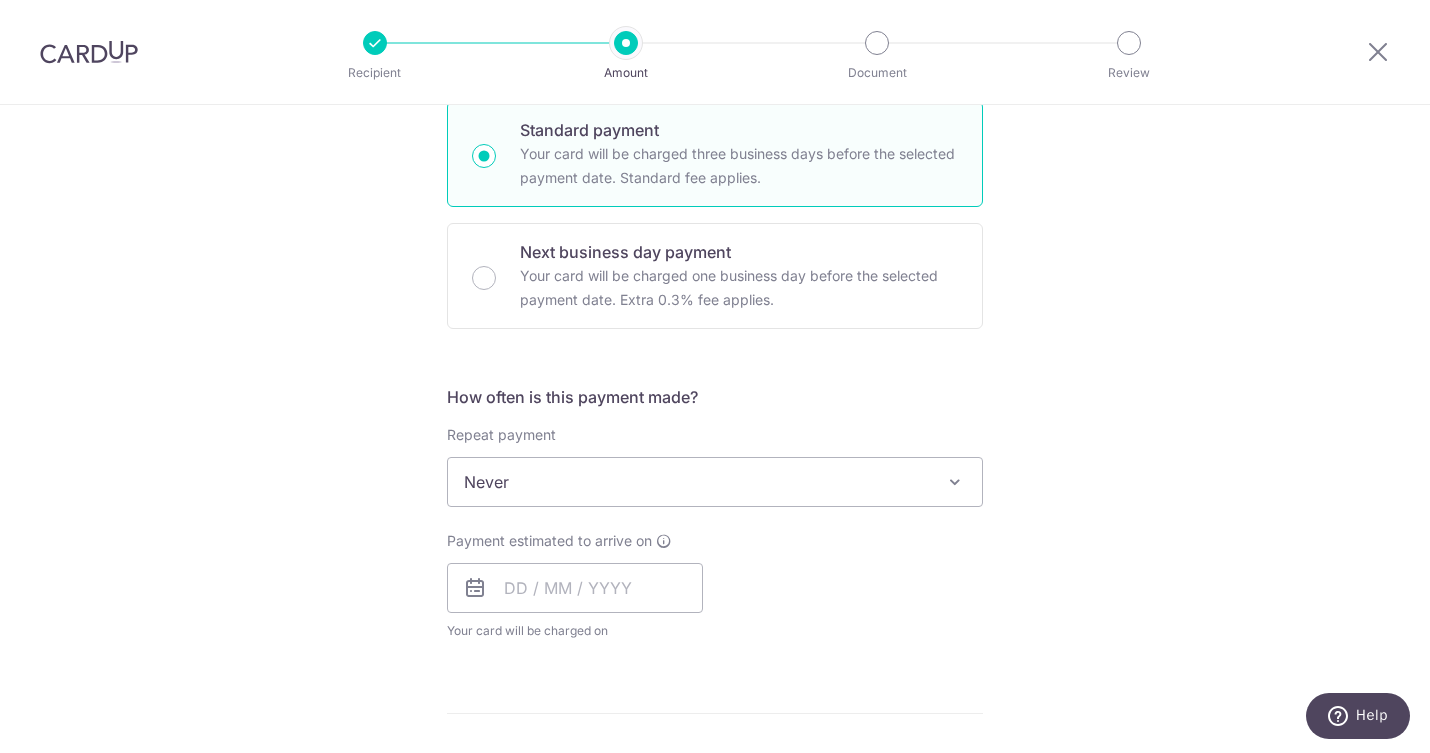 click on "Never" at bounding box center (715, 482) 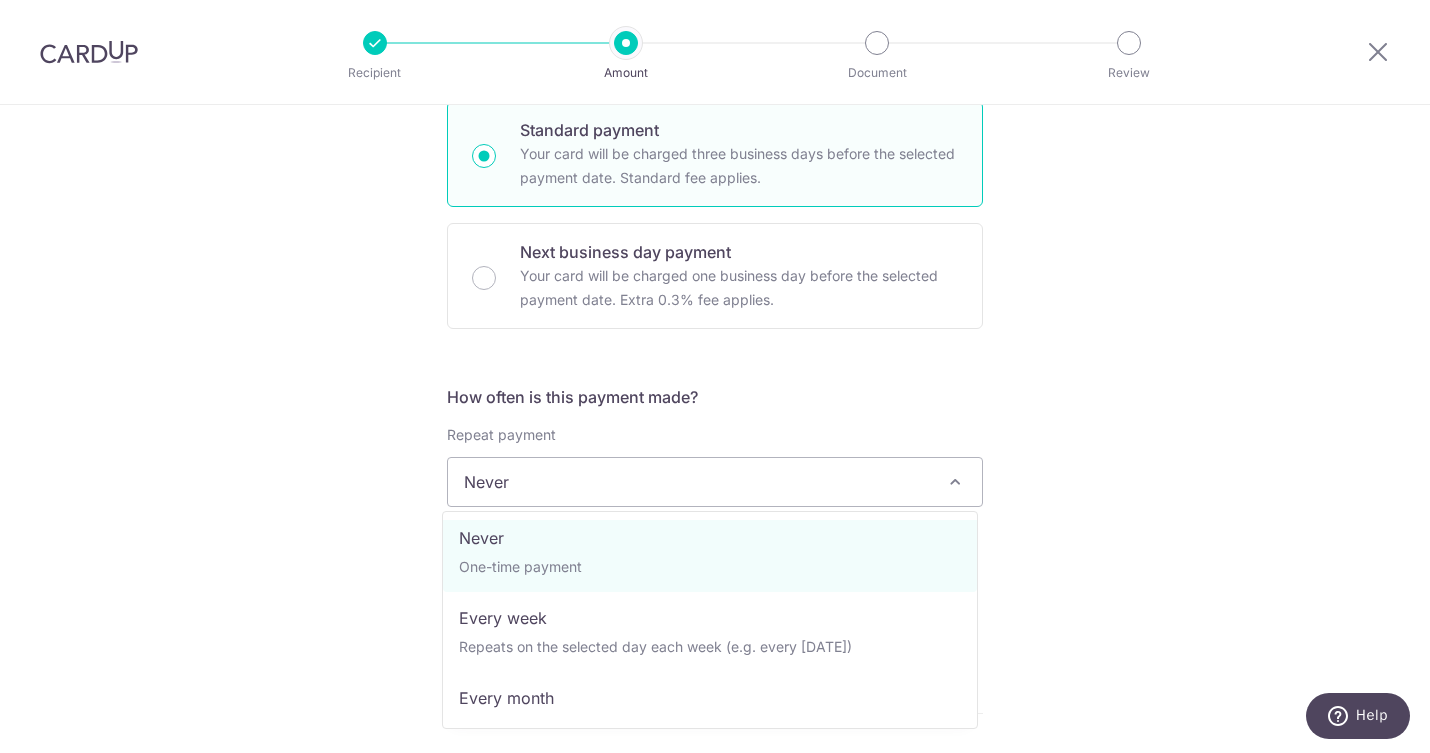 scroll, scrollTop: 0, scrollLeft: 0, axis: both 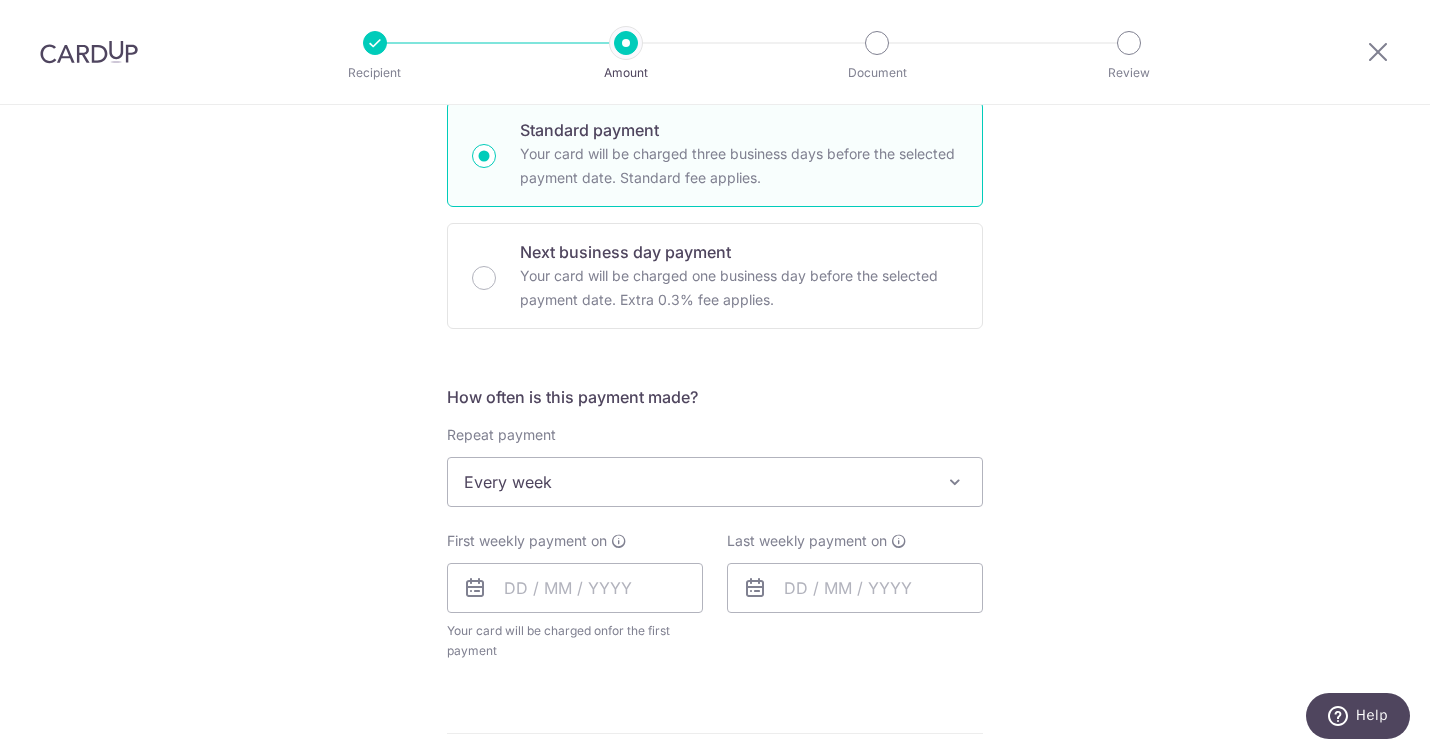 click on "Every week" at bounding box center (715, 482) 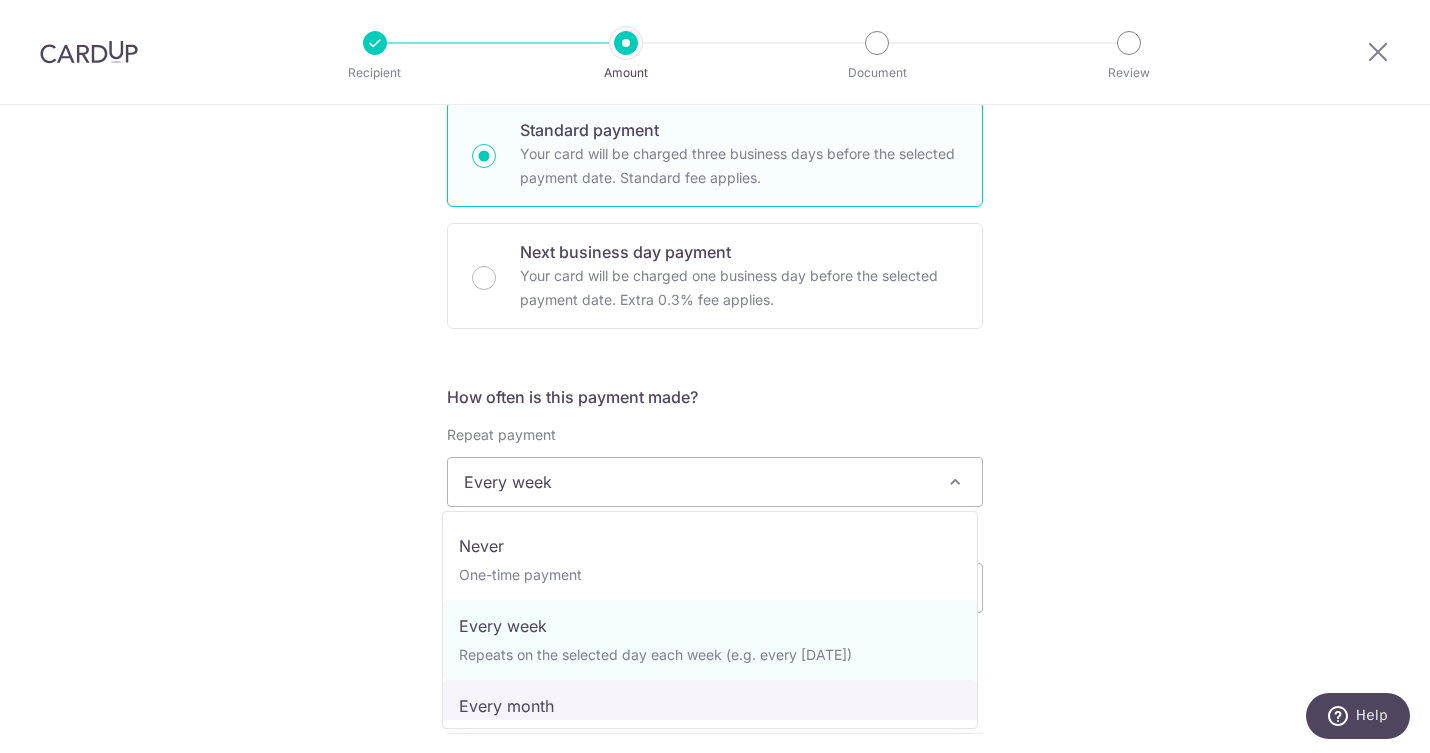select on "3" 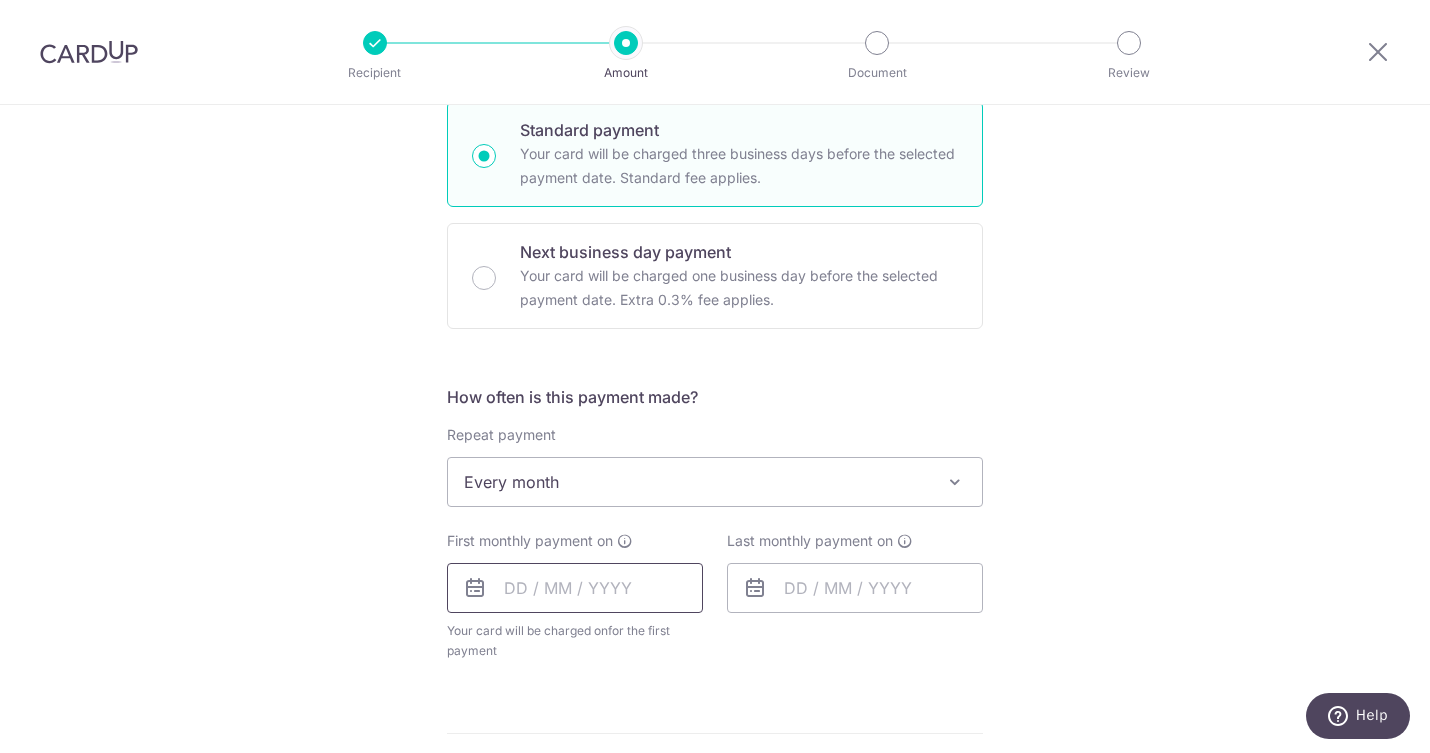 click at bounding box center (575, 588) 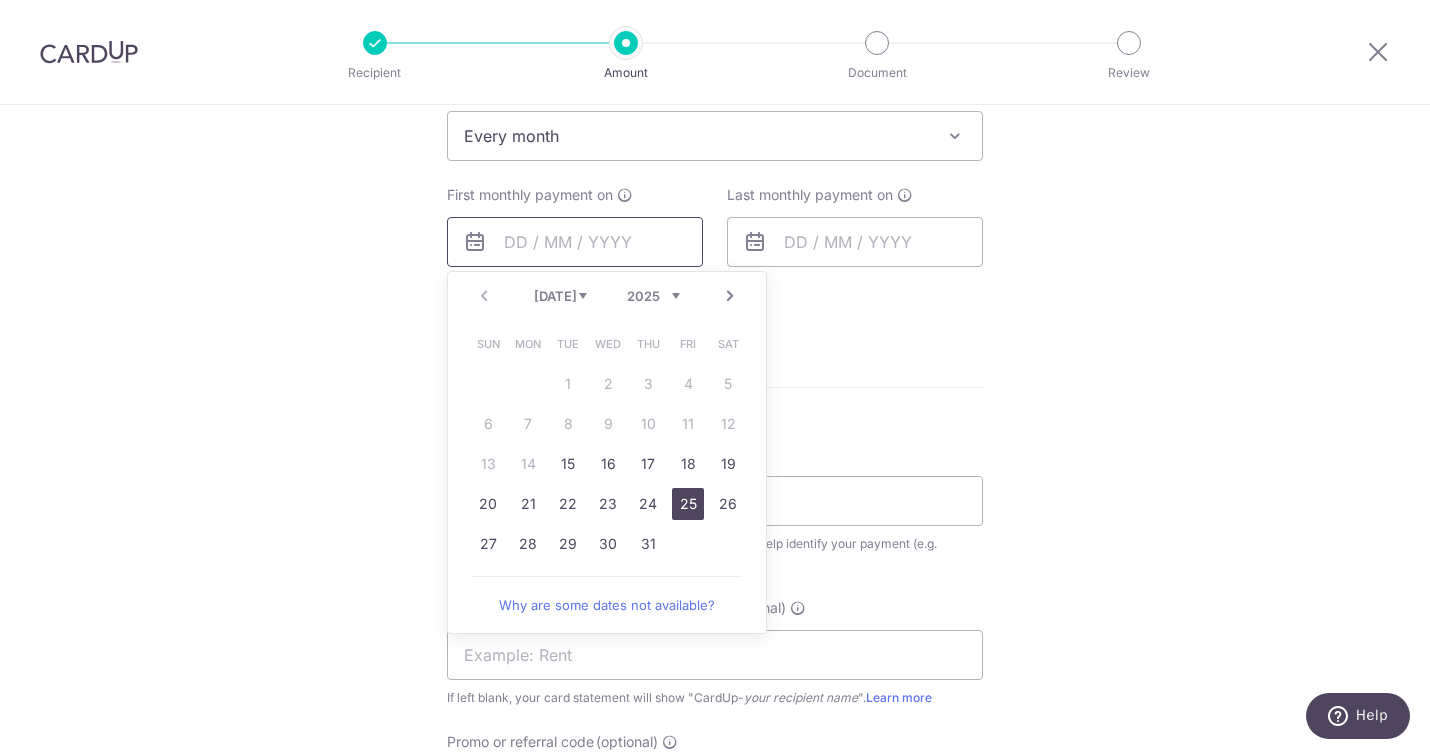 scroll, scrollTop: 842, scrollLeft: 0, axis: vertical 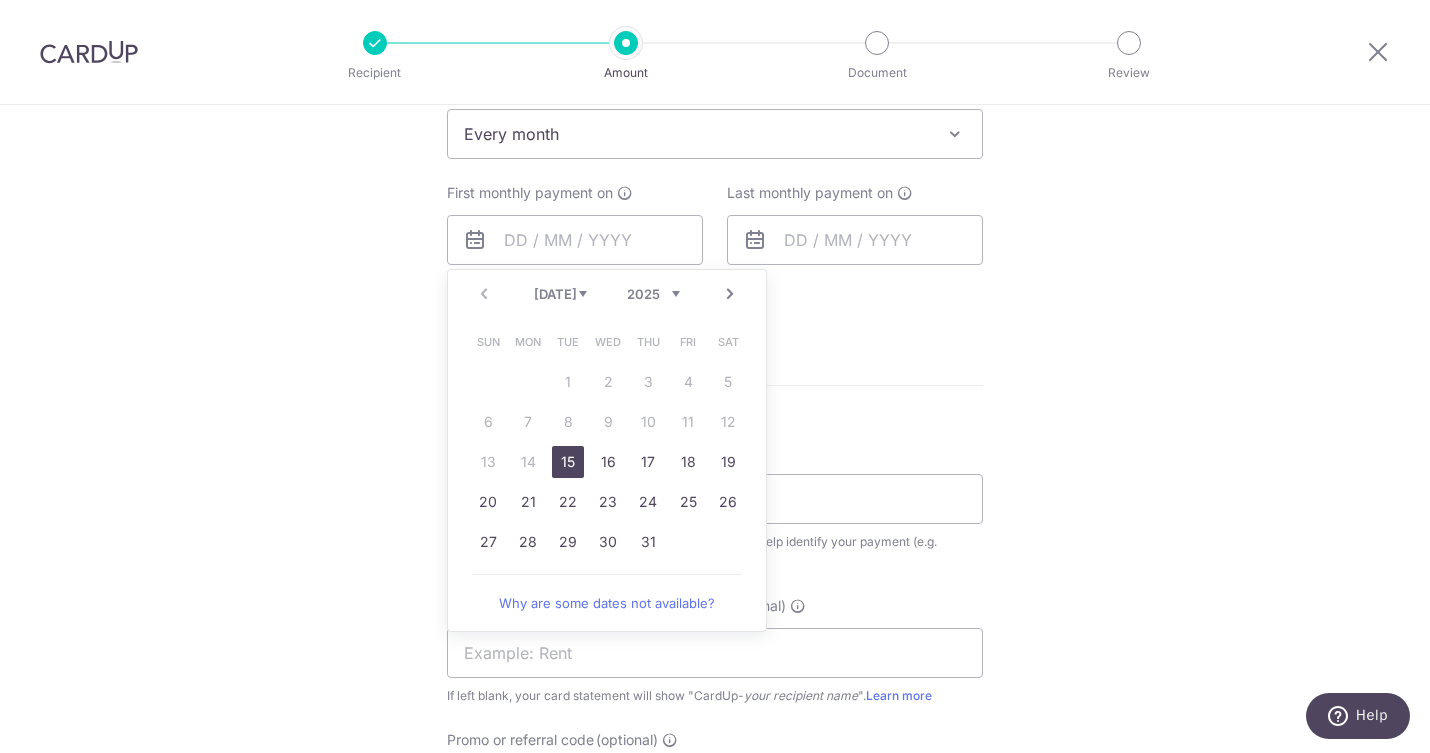 click on "15" at bounding box center (568, 462) 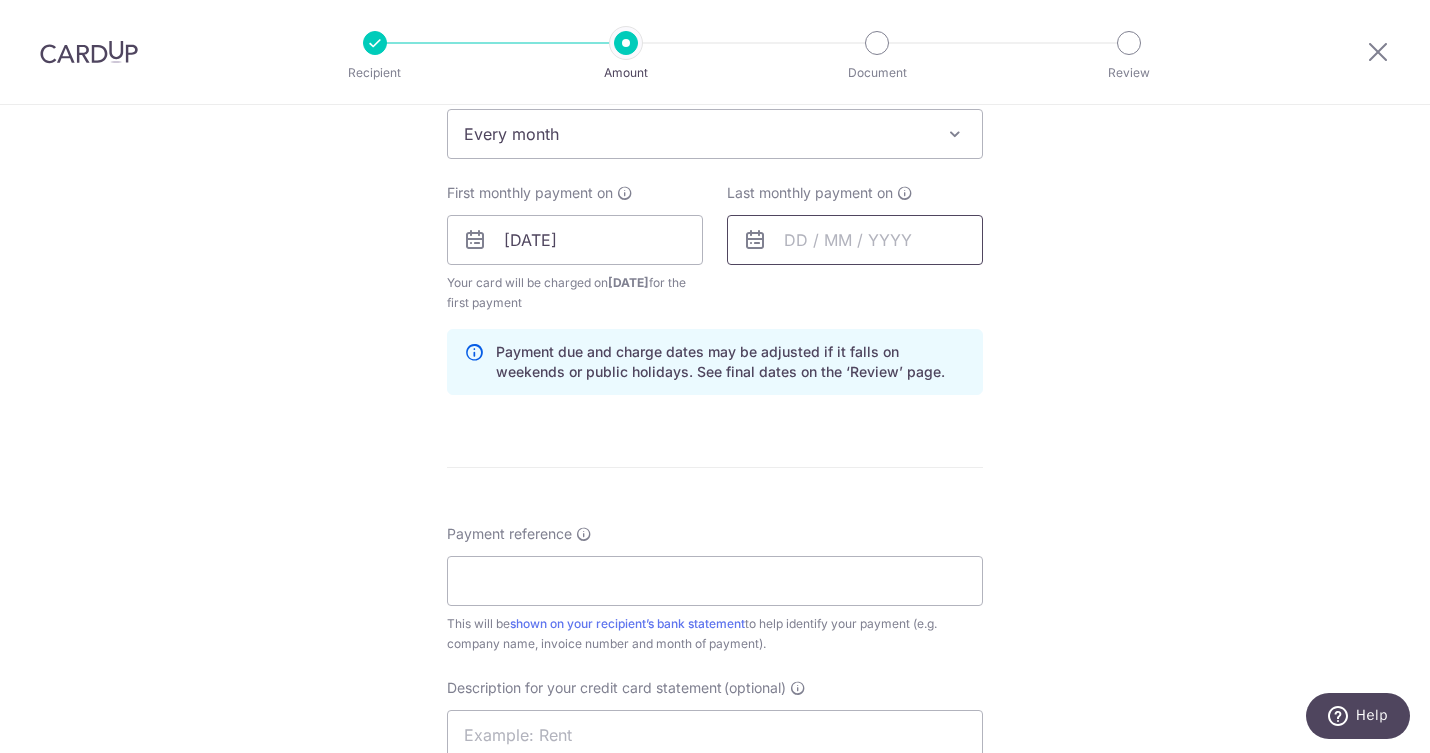 click at bounding box center (855, 240) 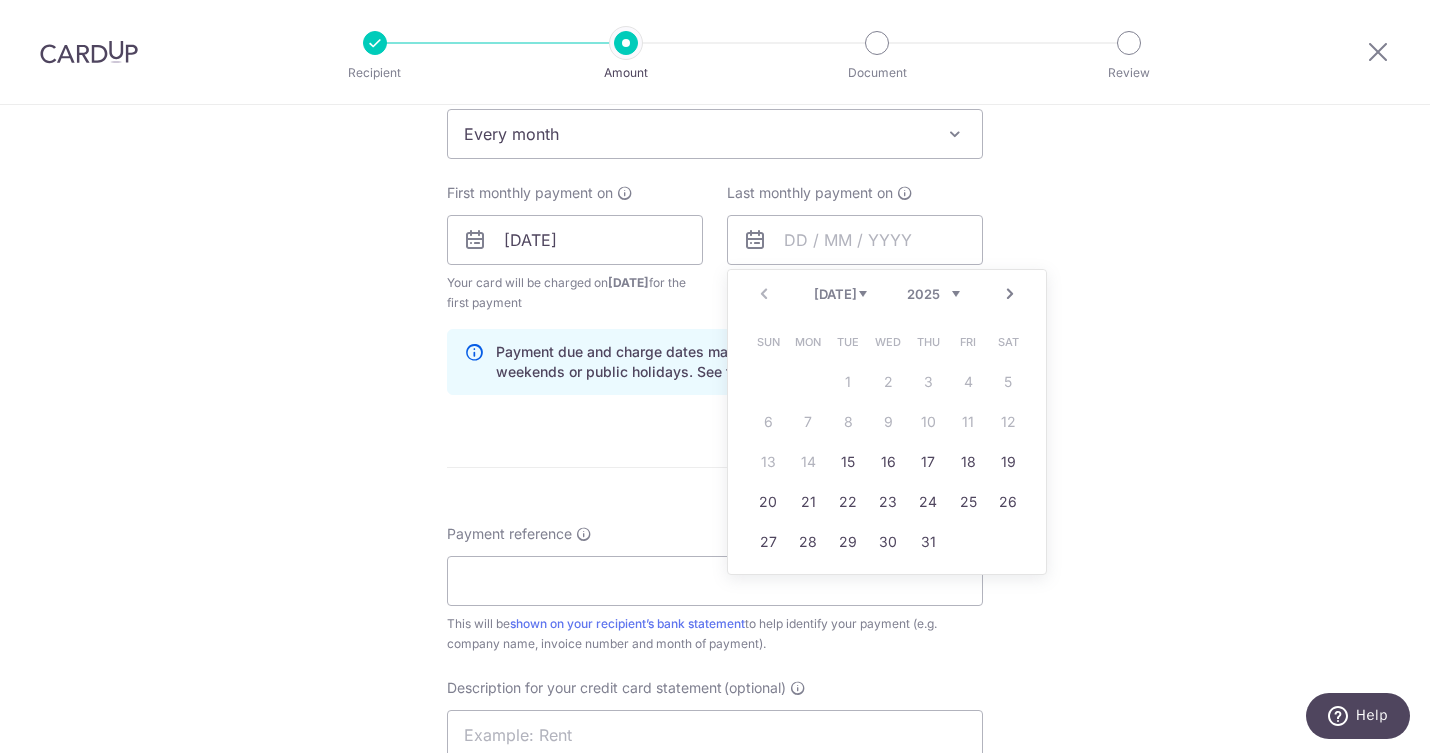 click on "Next" at bounding box center (1010, 294) 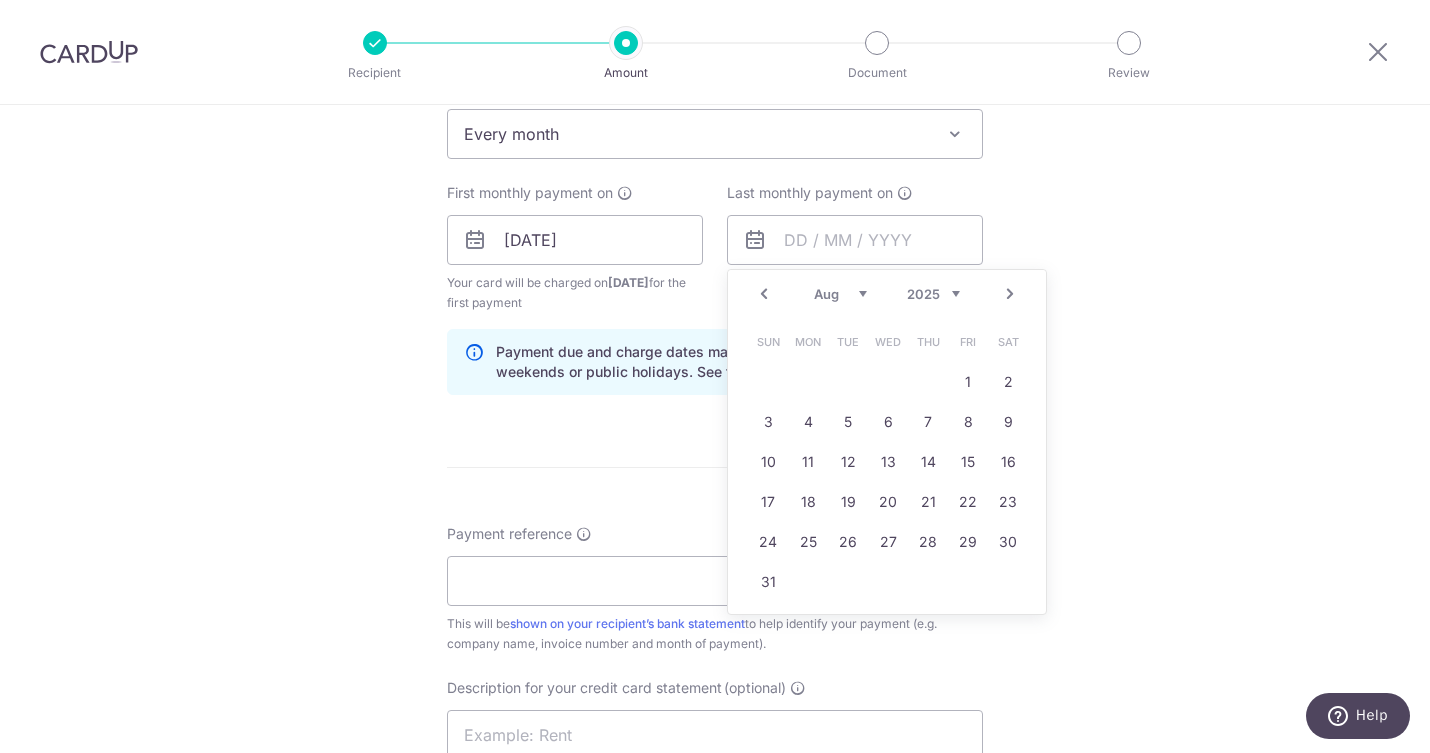 click on "Next" at bounding box center (1010, 294) 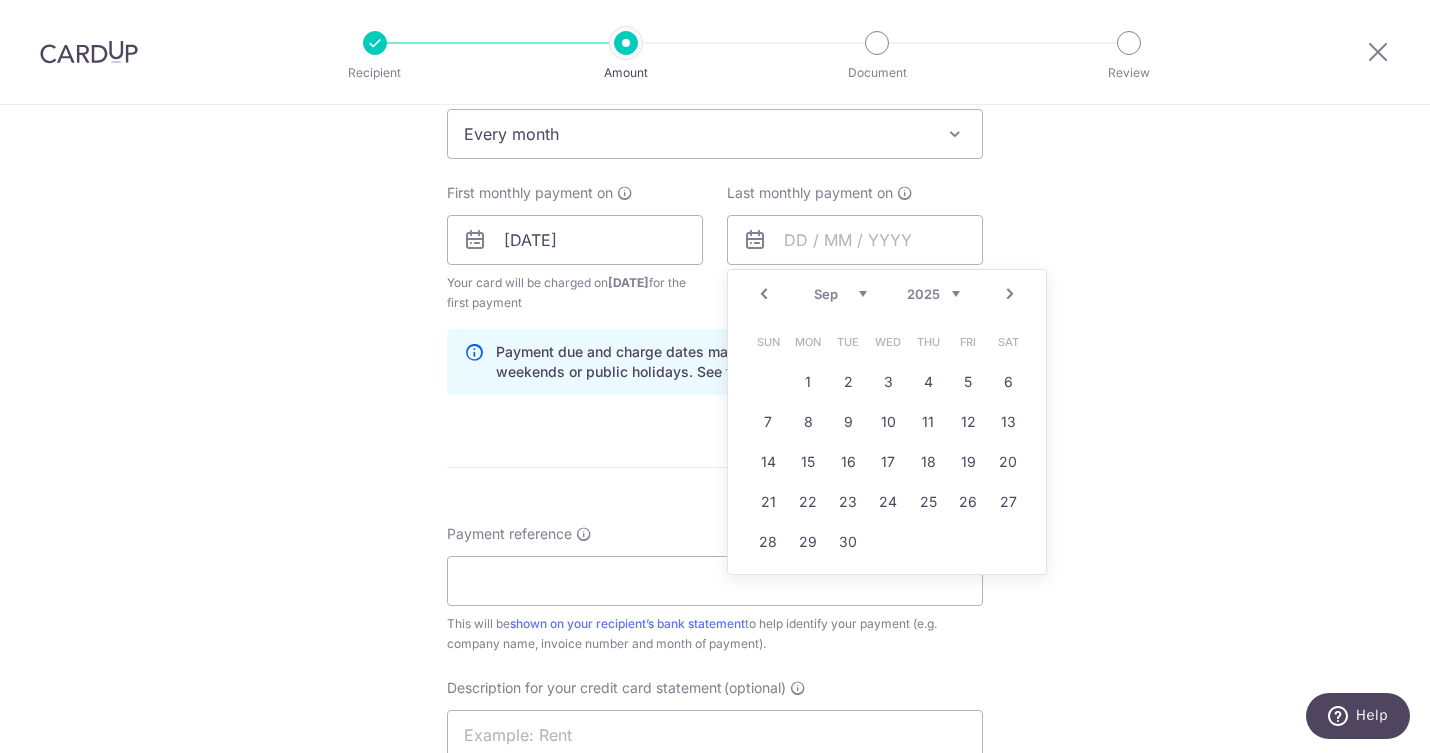 click on "Next" at bounding box center (1010, 294) 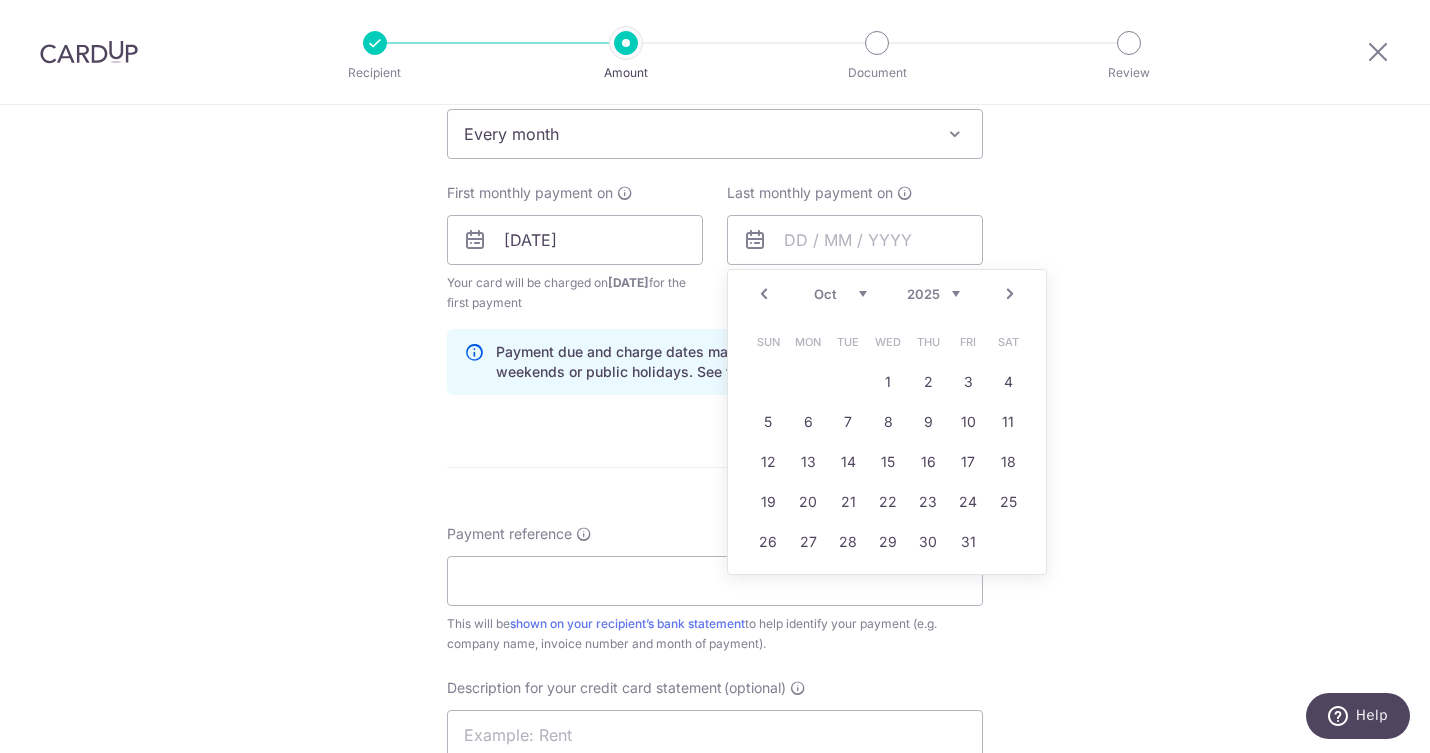 click on "Next" at bounding box center [1010, 294] 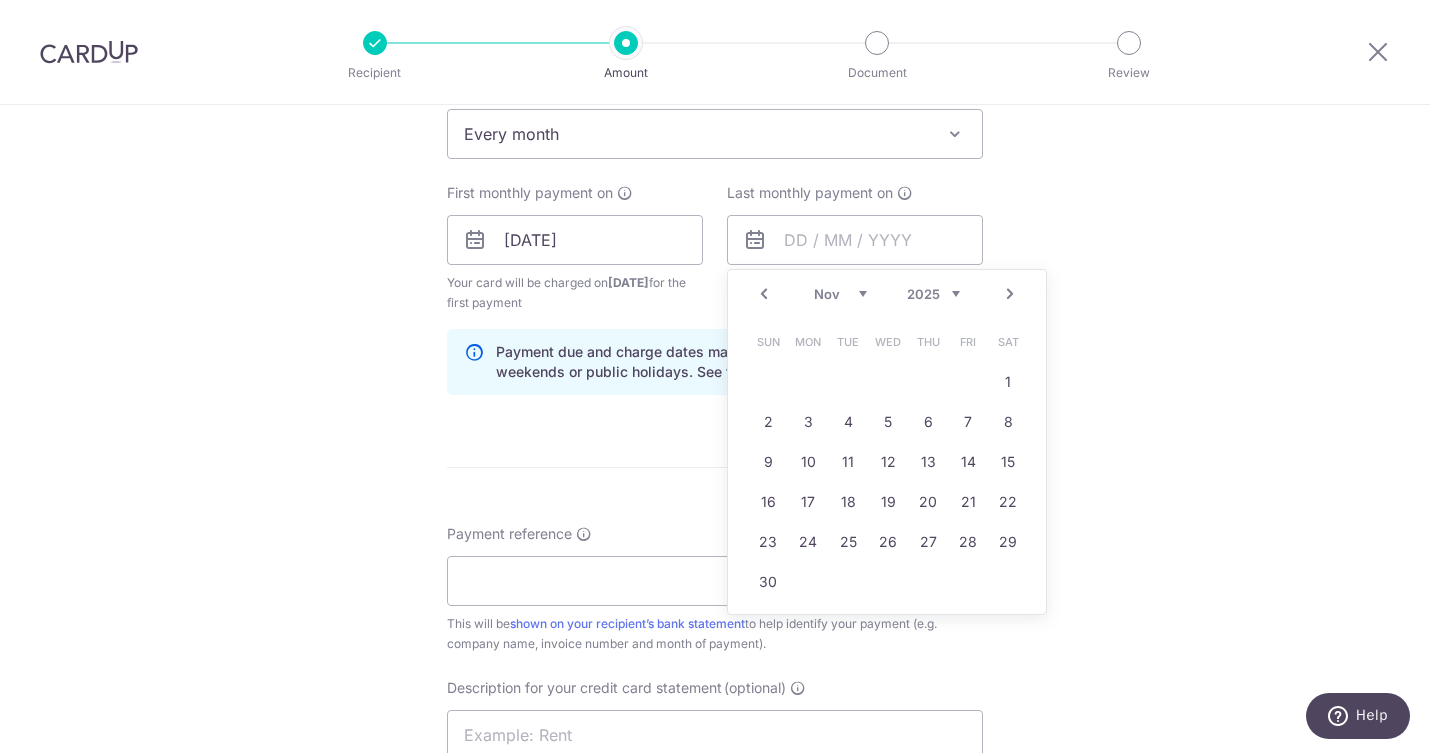 click on "Next" at bounding box center [1010, 294] 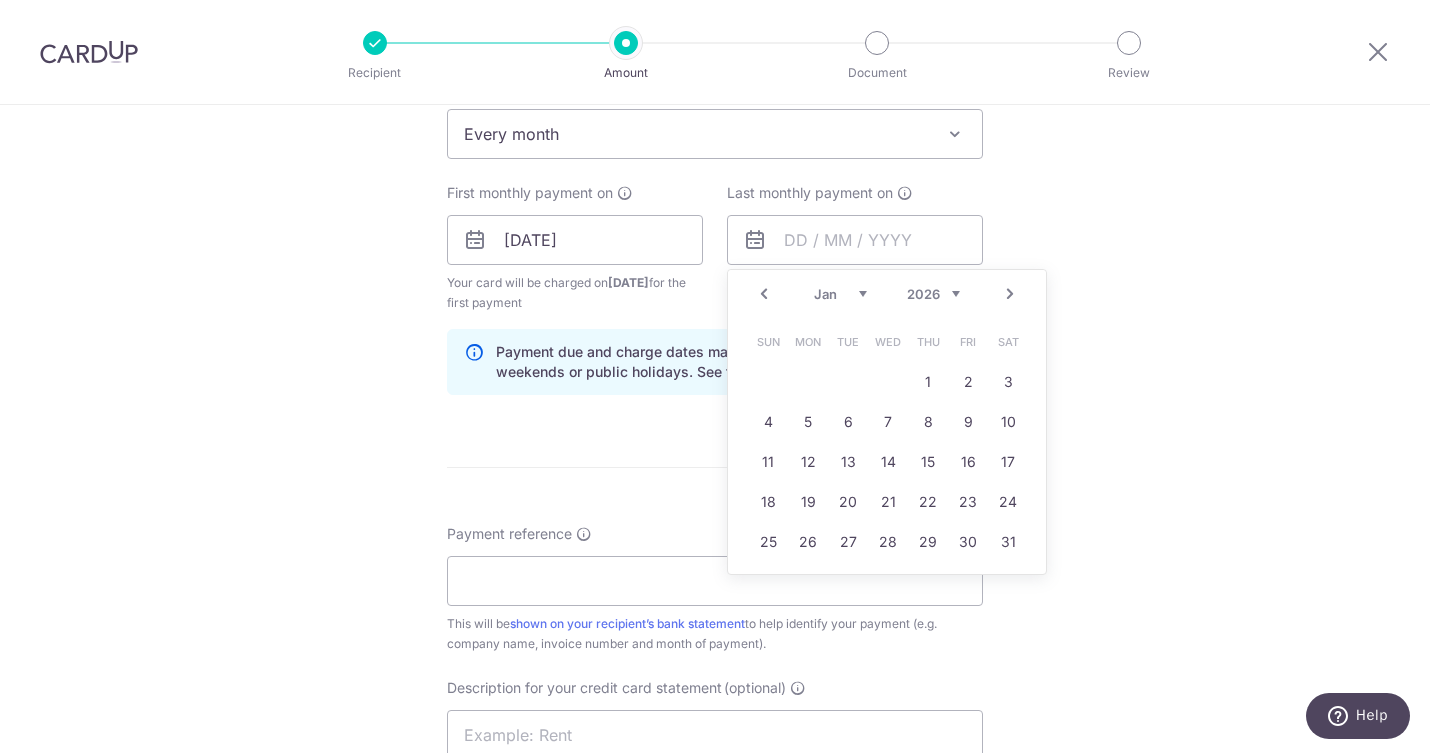click on "Next" at bounding box center (1010, 294) 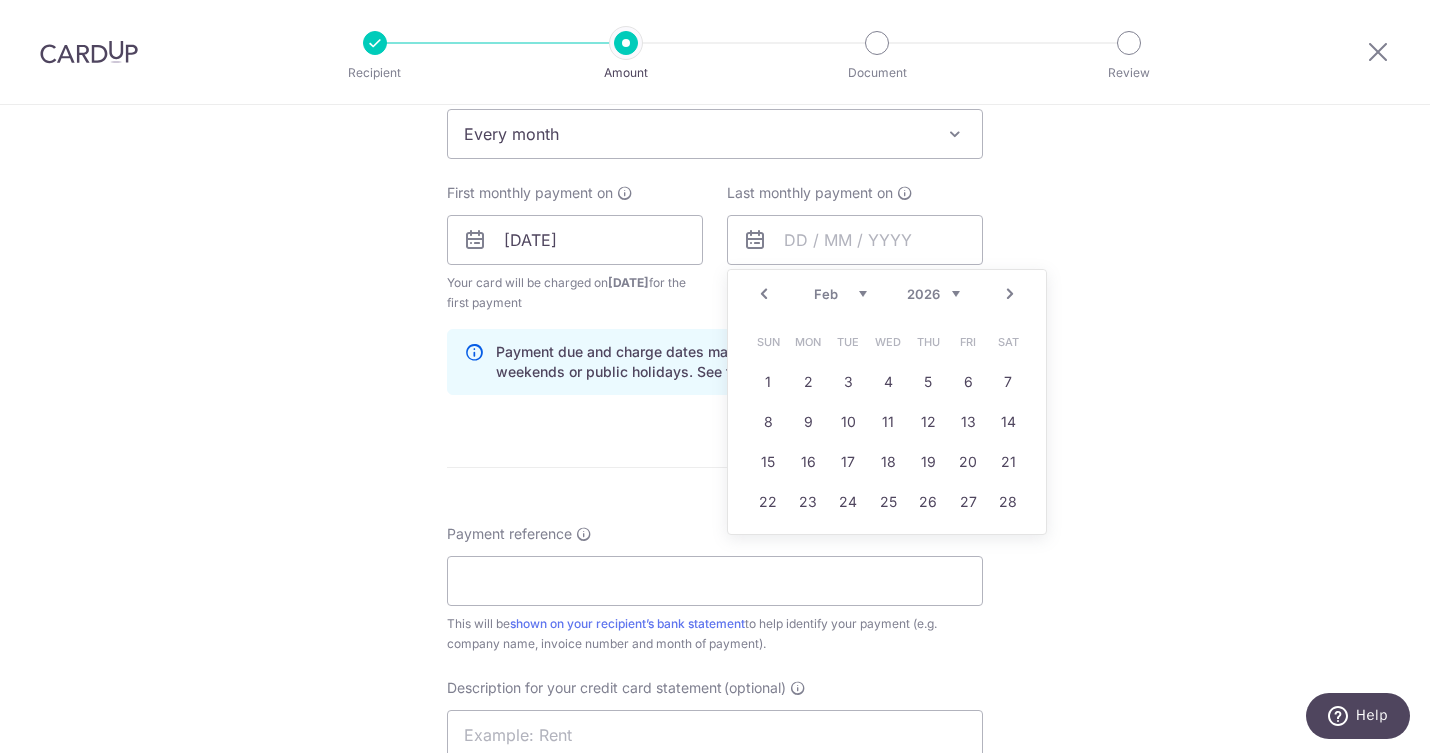 click on "Next" at bounding box center (1010, 294) 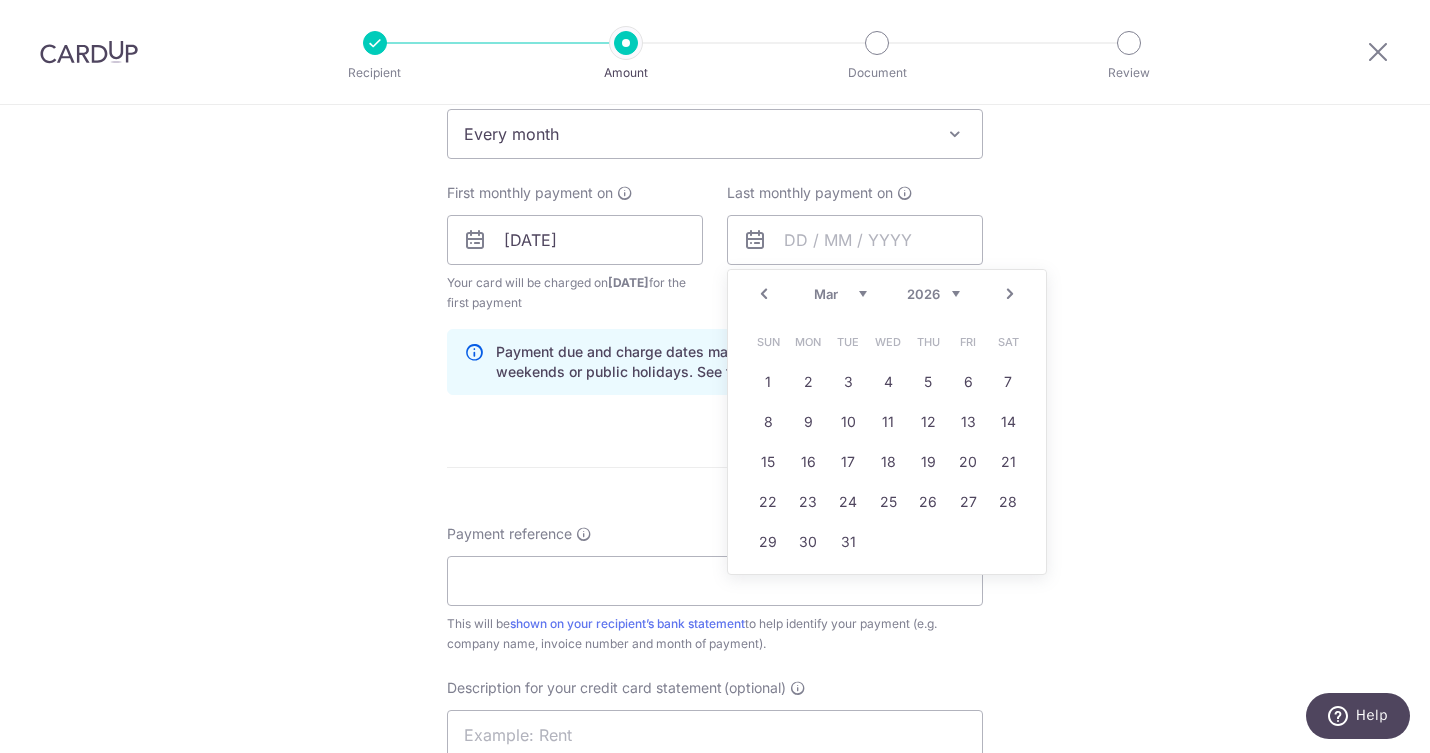 click on "Next" at bounding box center (1010, 294) 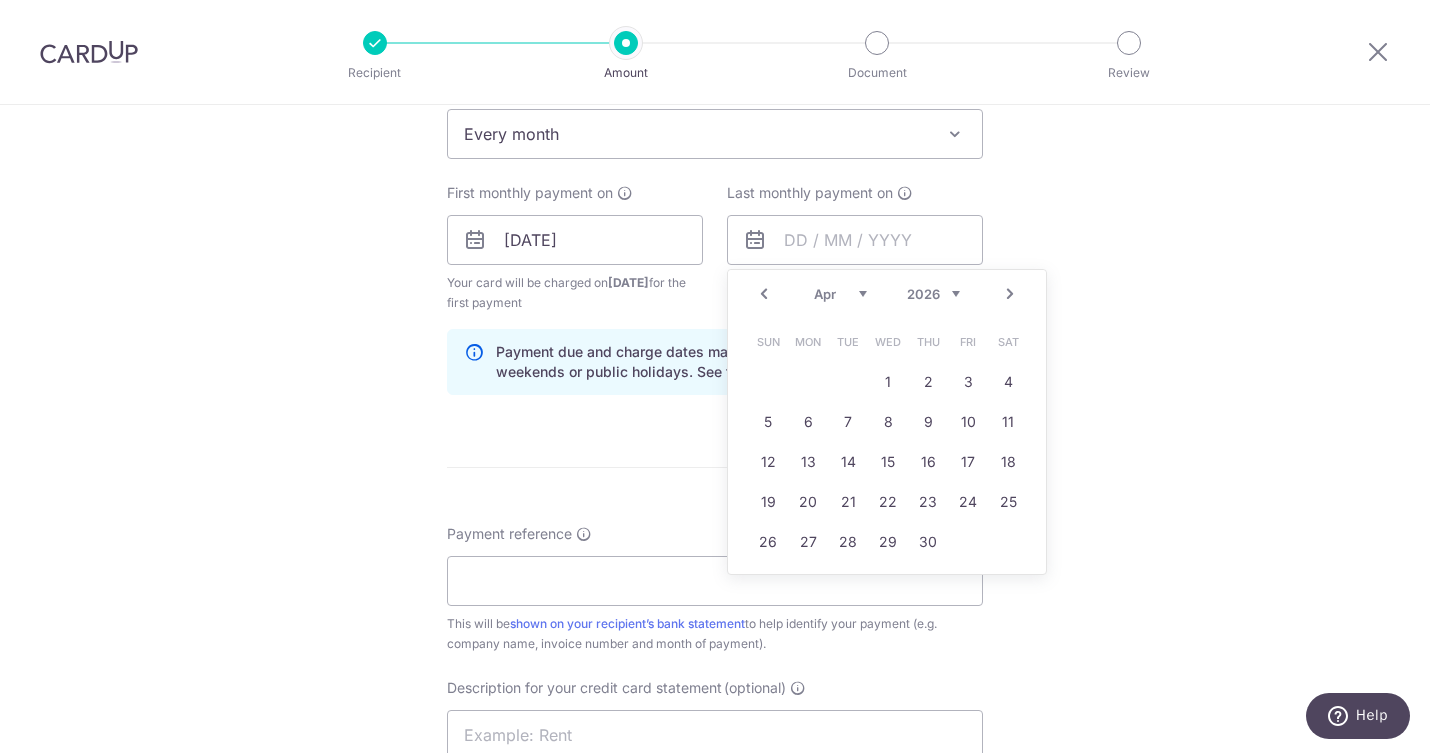 click on "Next" at bounding box center (1010, 294) 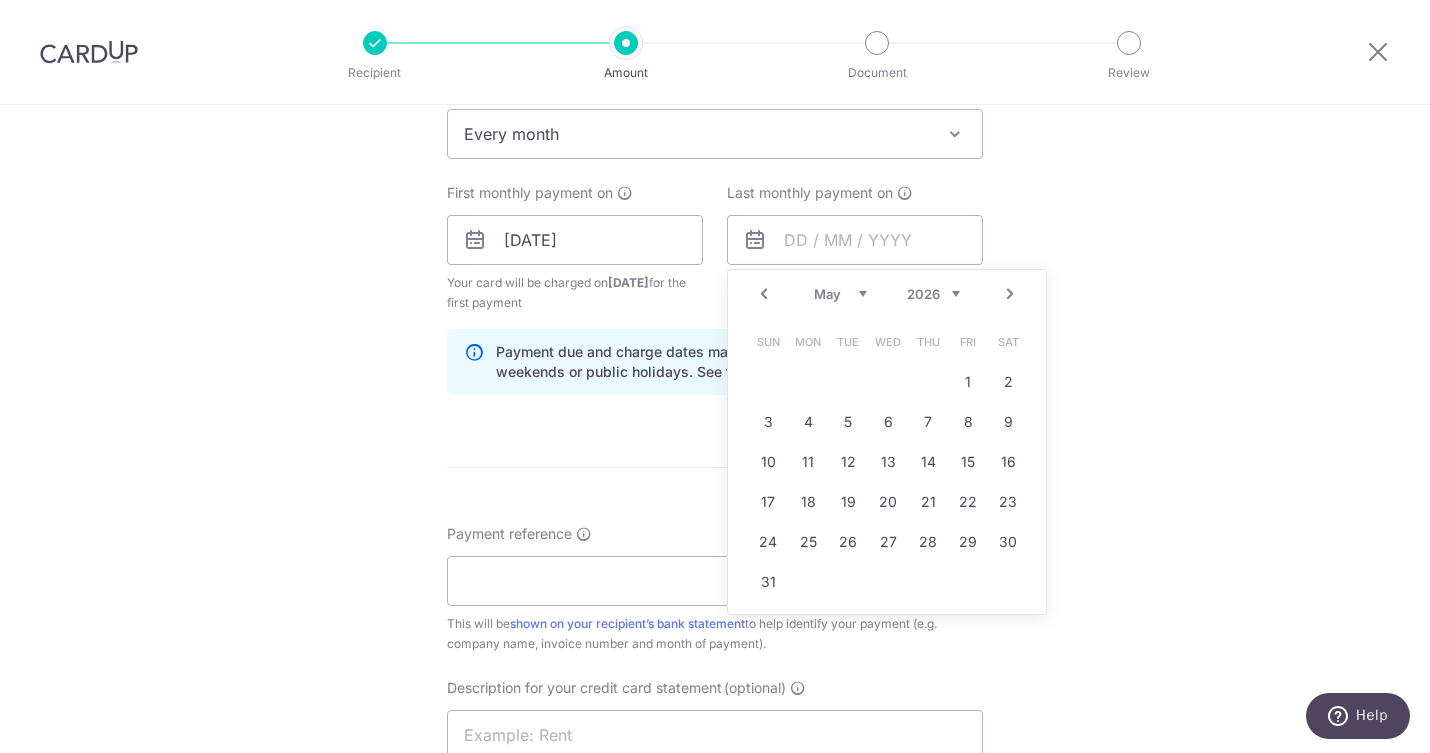 click on "Next" at bounding box center [1010, 294] 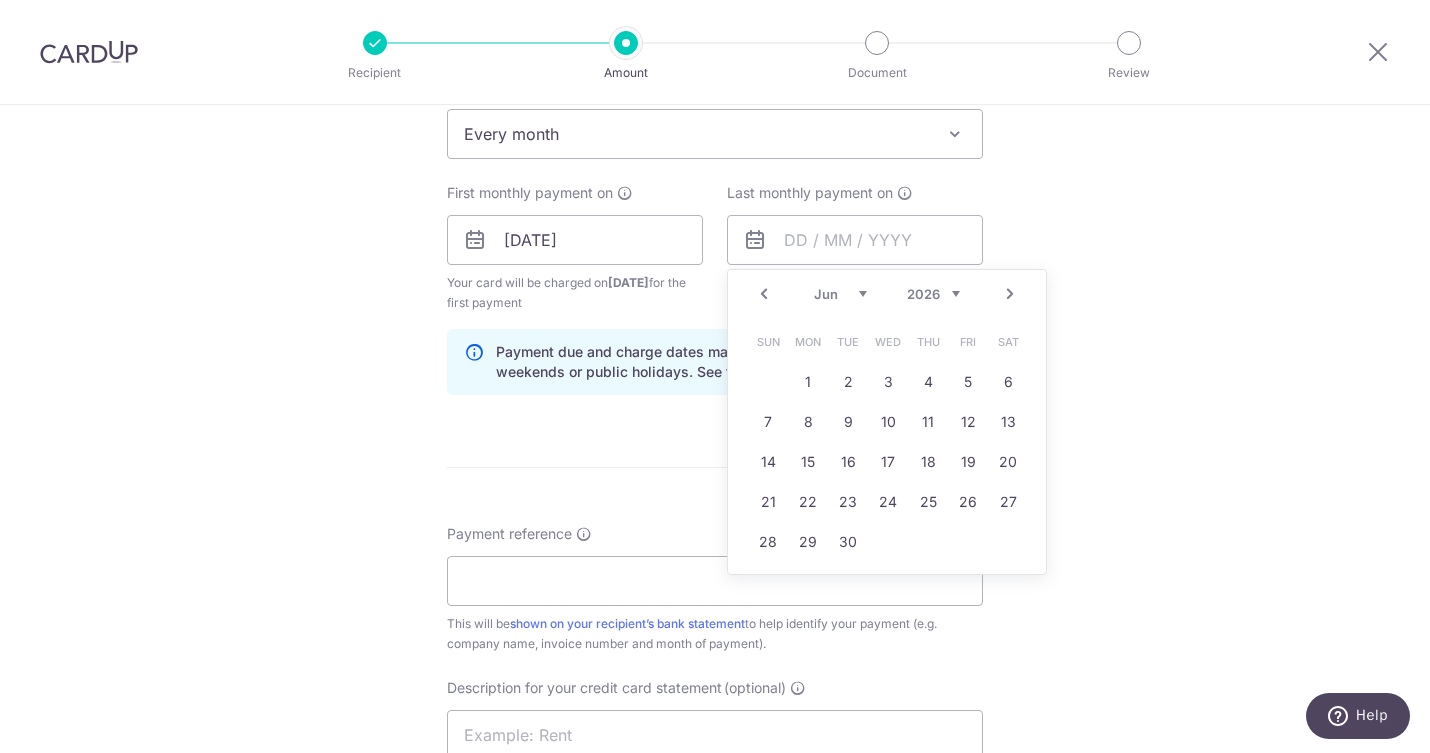 click on "Next" at bounding box center (1010, 294) 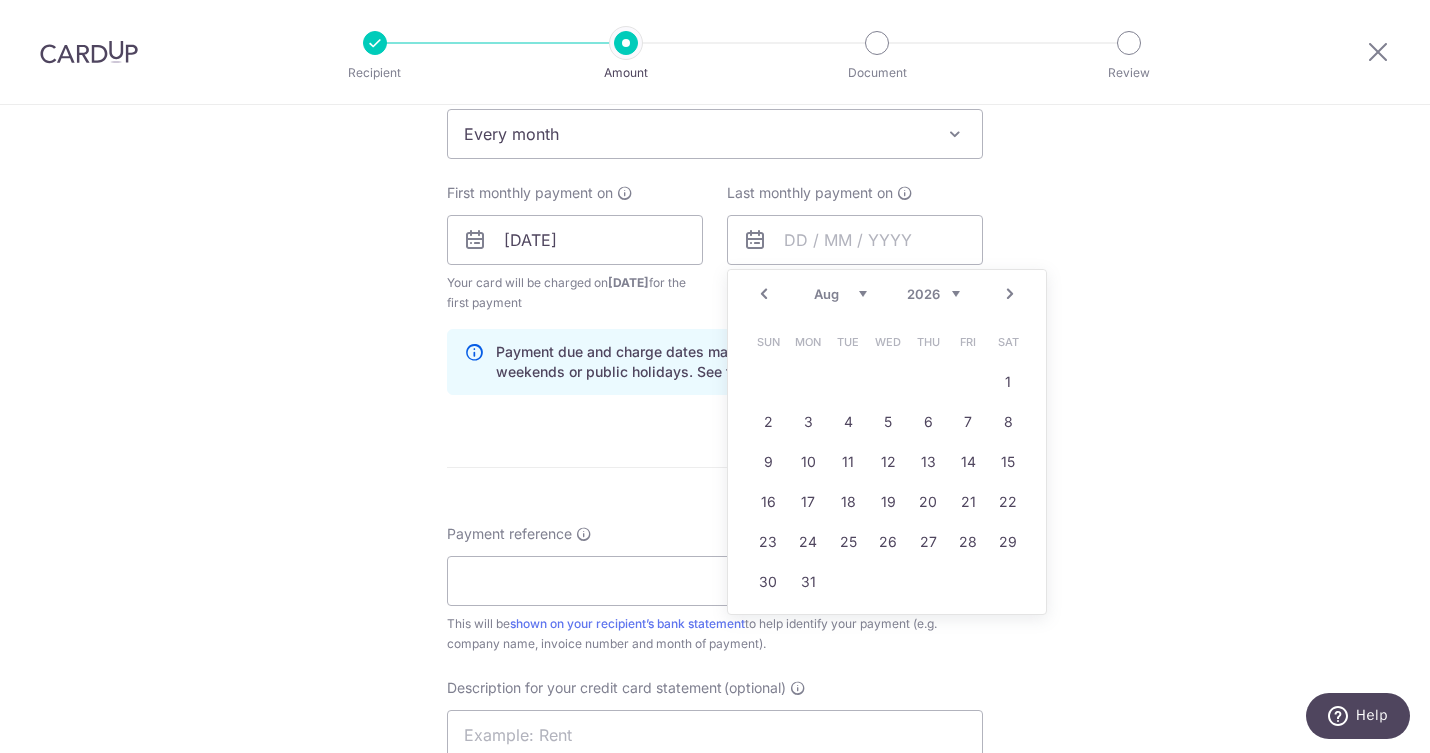 click on "Next" at bounding box center (1010, 294) 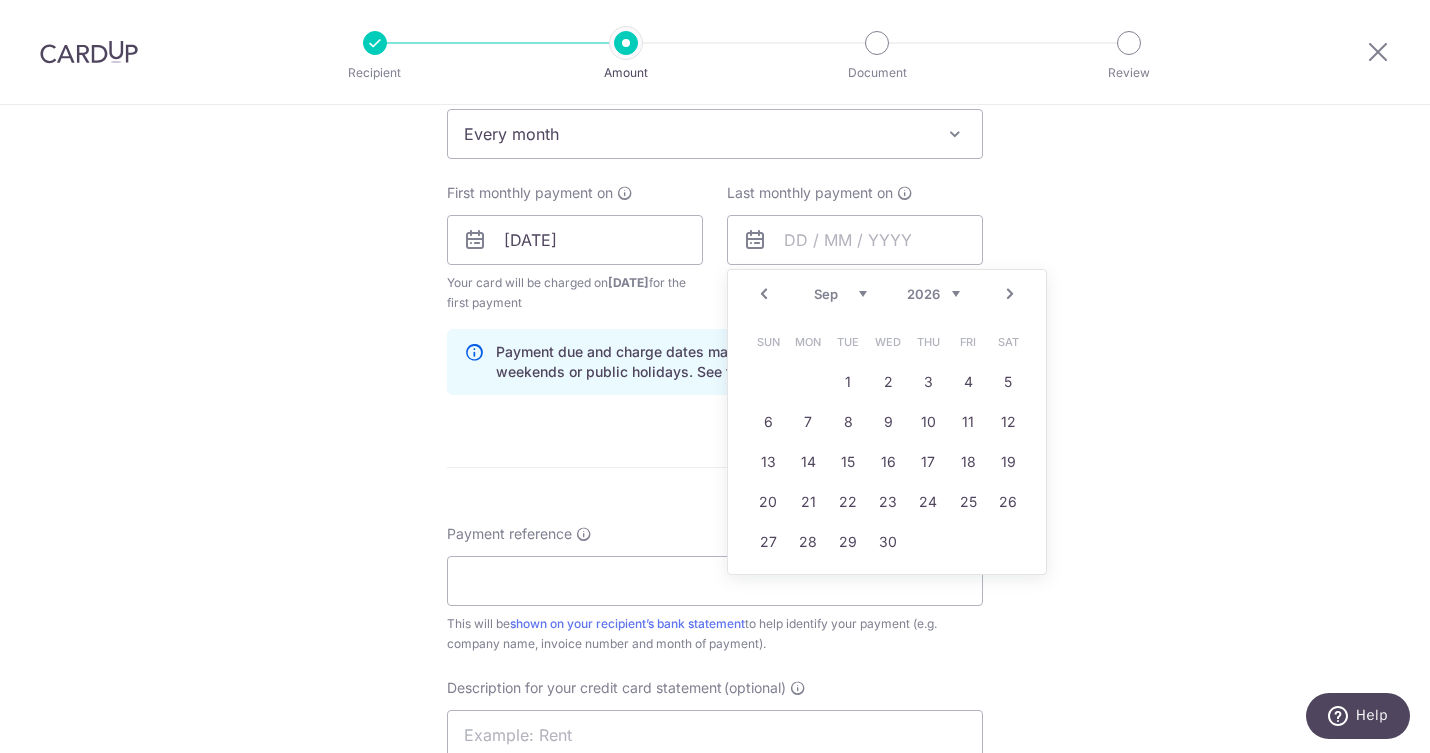 click on "Next" at bounding box center [1010, 294] 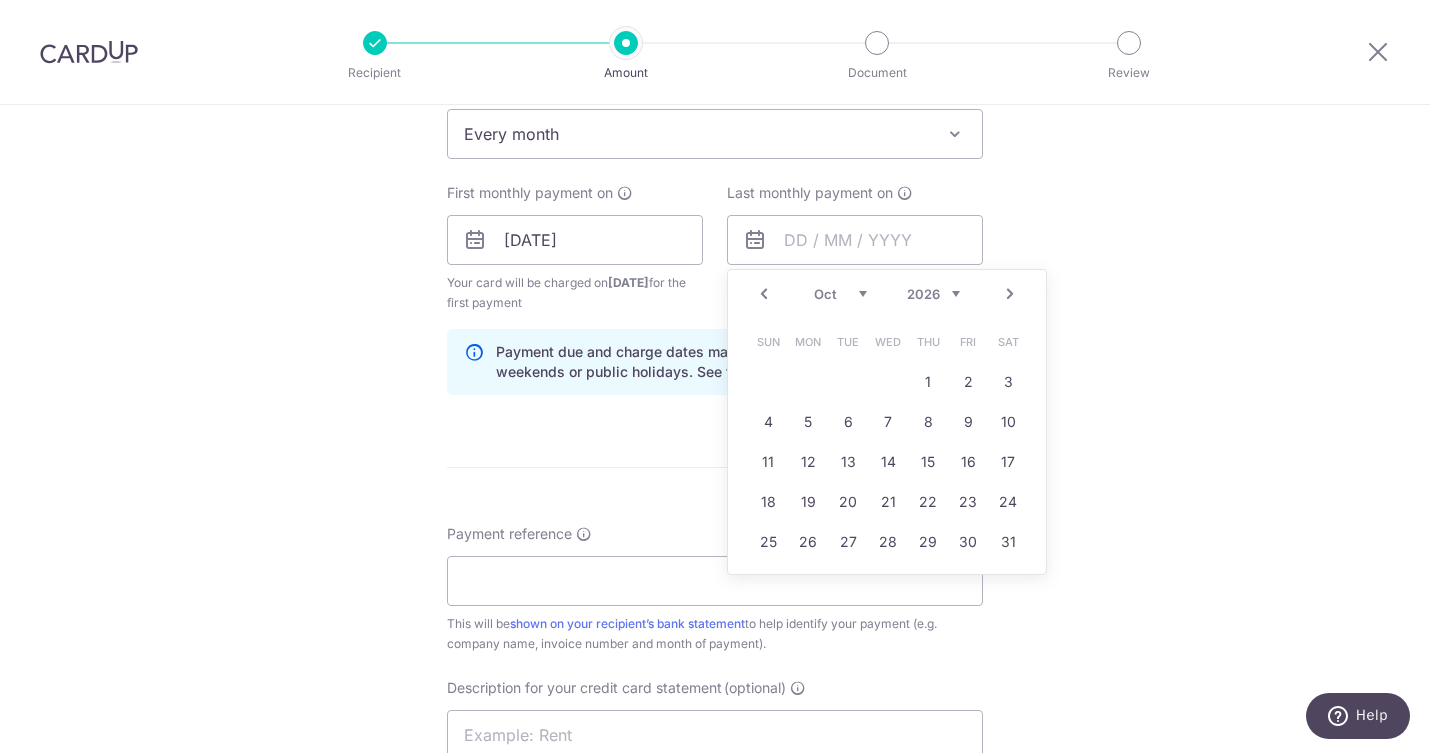 click on "Next" at bounding box center [1010, 294] 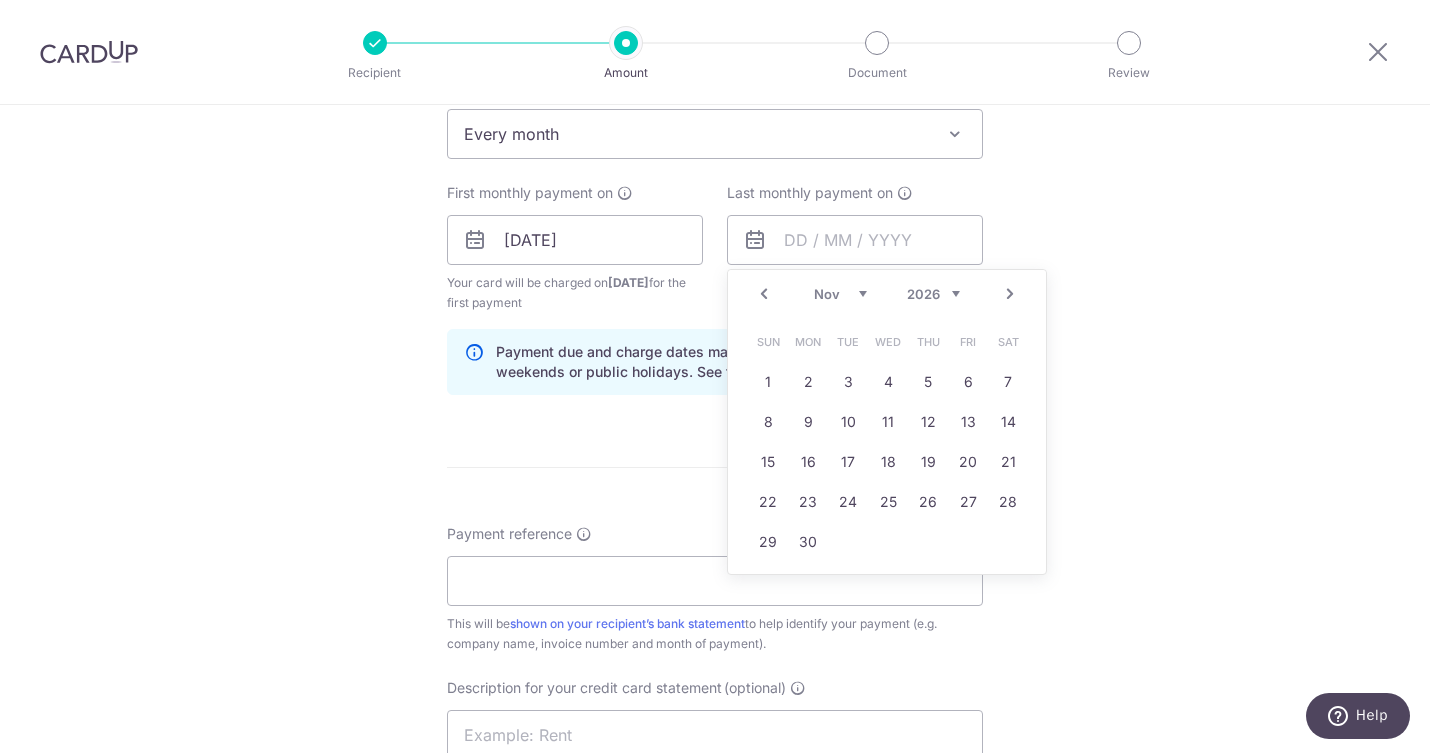 click on "Next" at bounding box center (1010, 294) 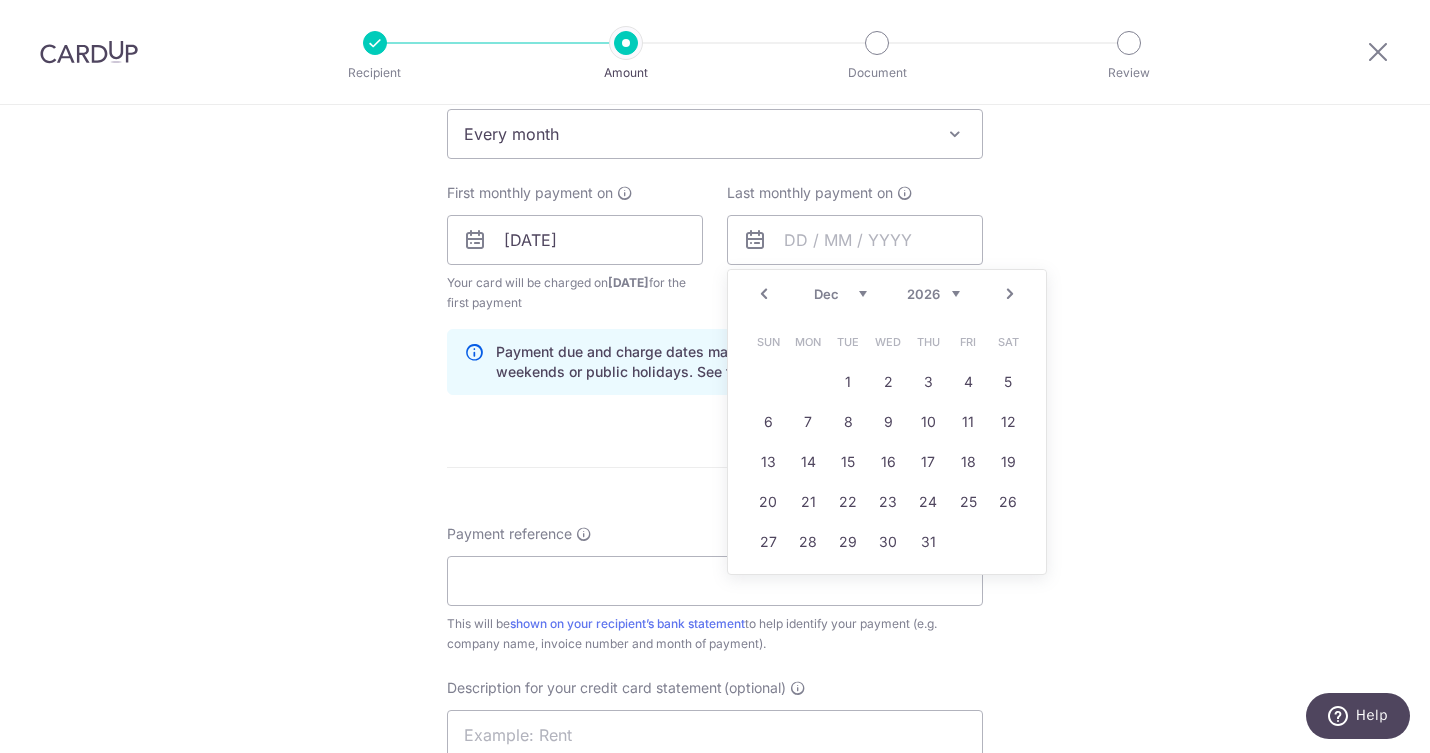 click on "Next" at bounding box center [1010, 294] 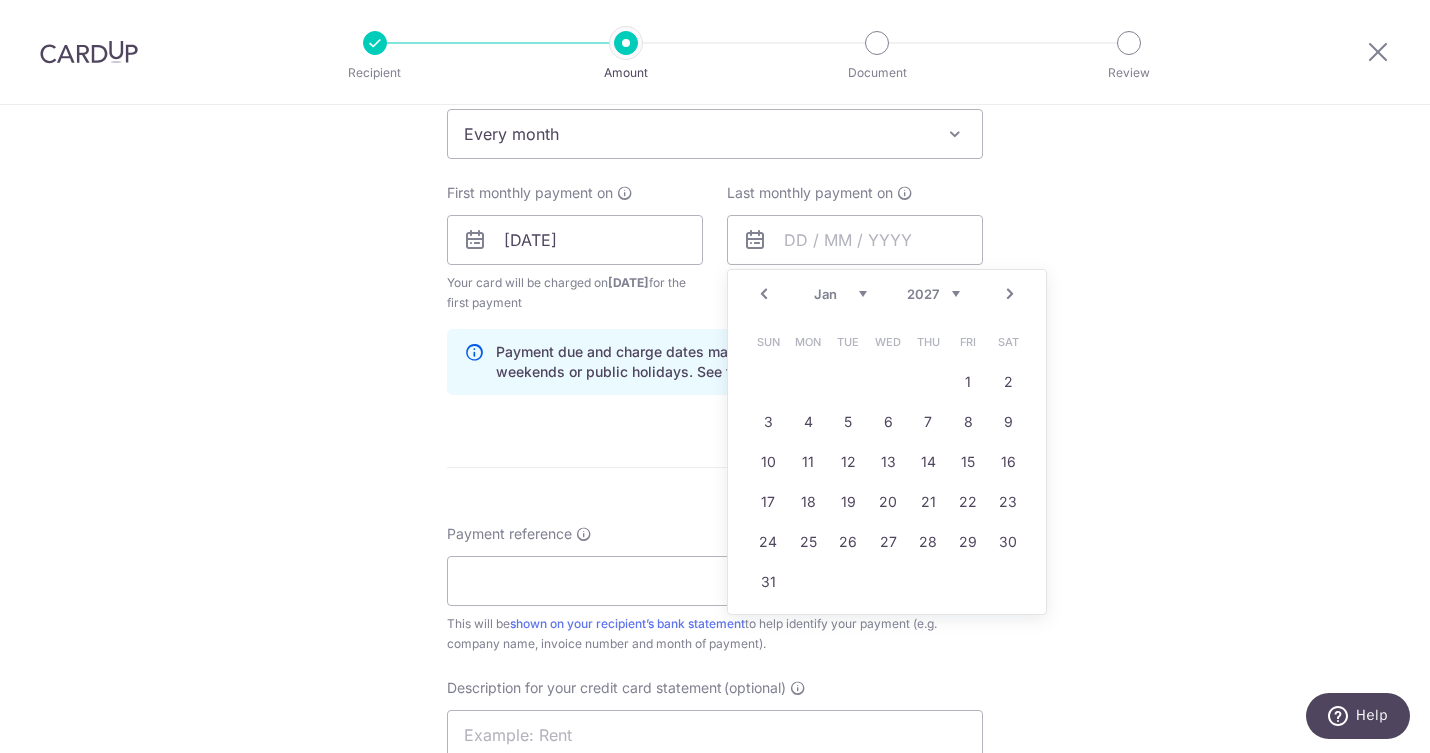 click on "Prev" at bounding box center [764, 294] 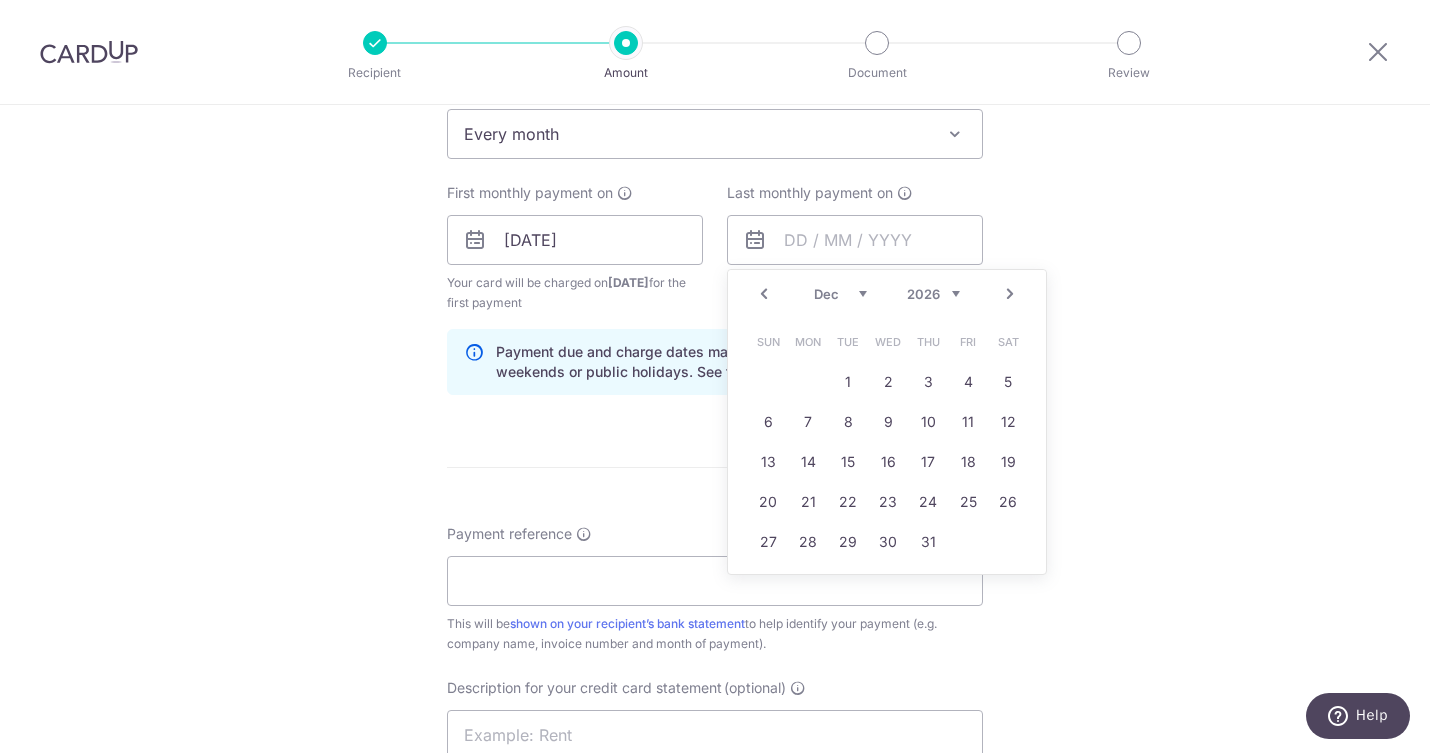 click on "Prev" at bounding box center [764, 294] 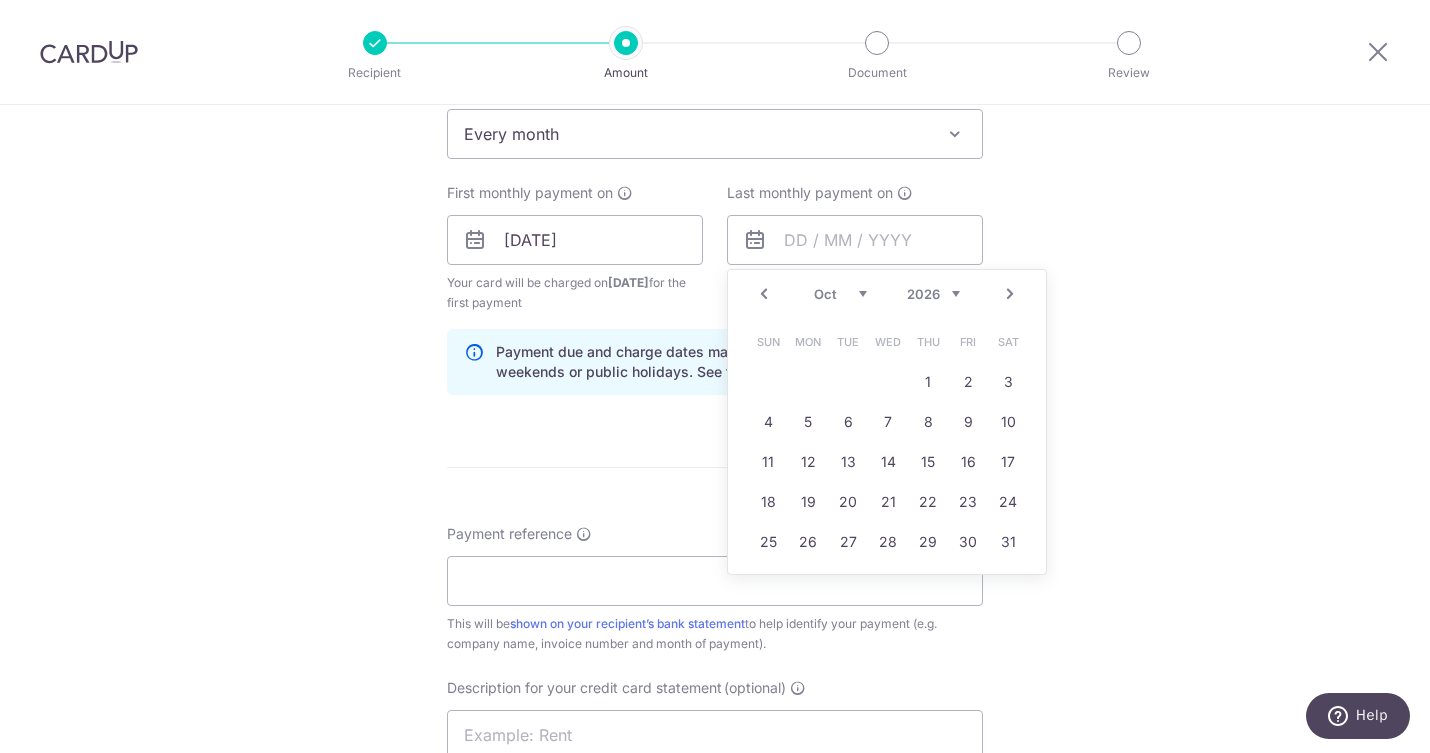 click on "Prev" at bounding box center (764, 294) 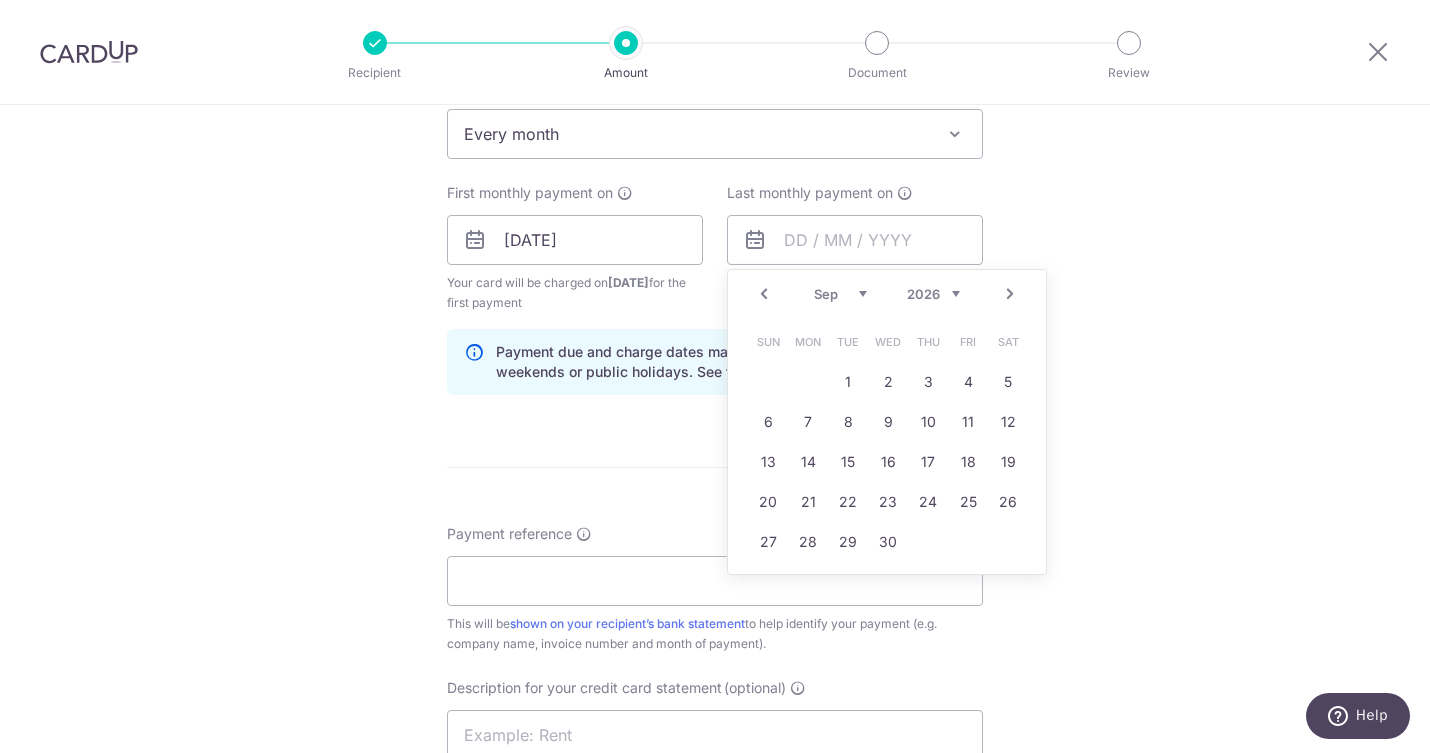 click on "Prev" at bounding box center [764, 294] 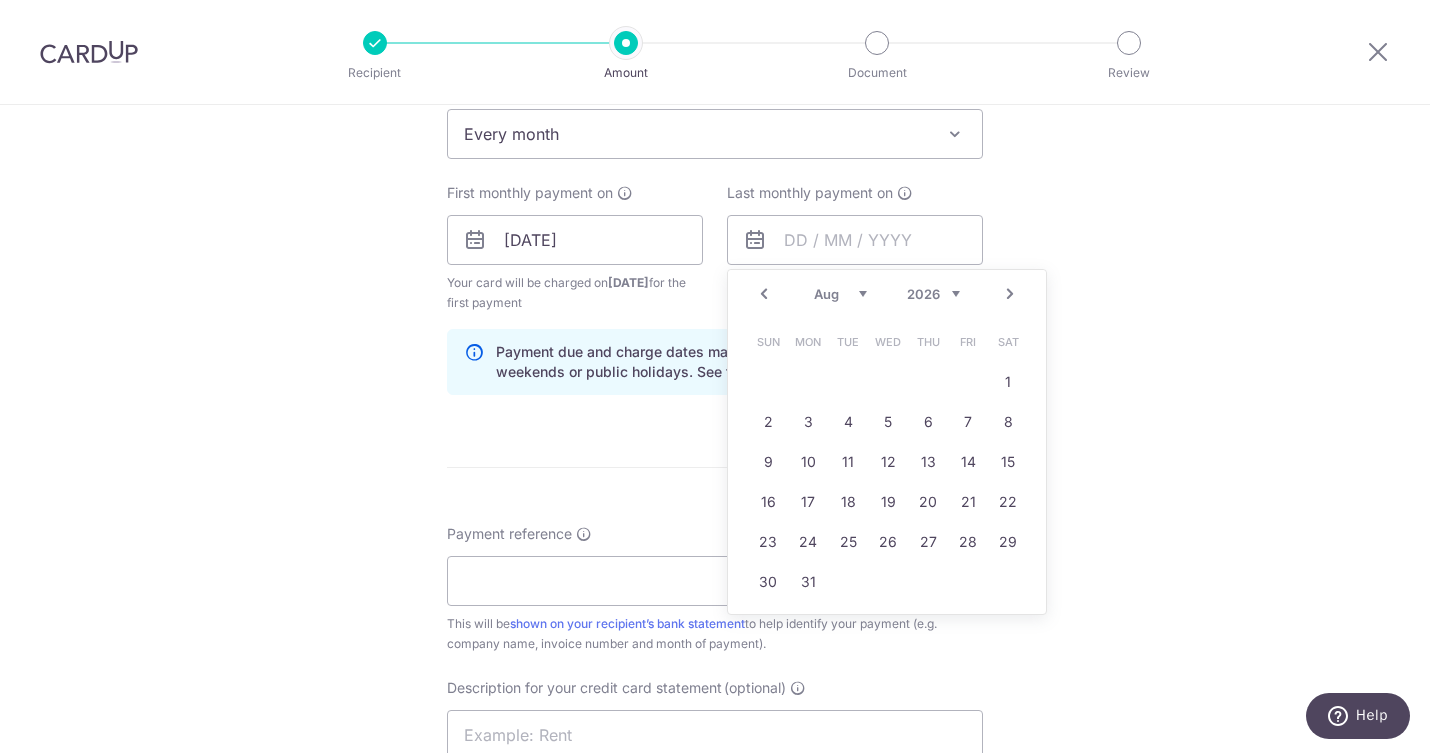 click on "Prev" at bounding box center (764, 294) 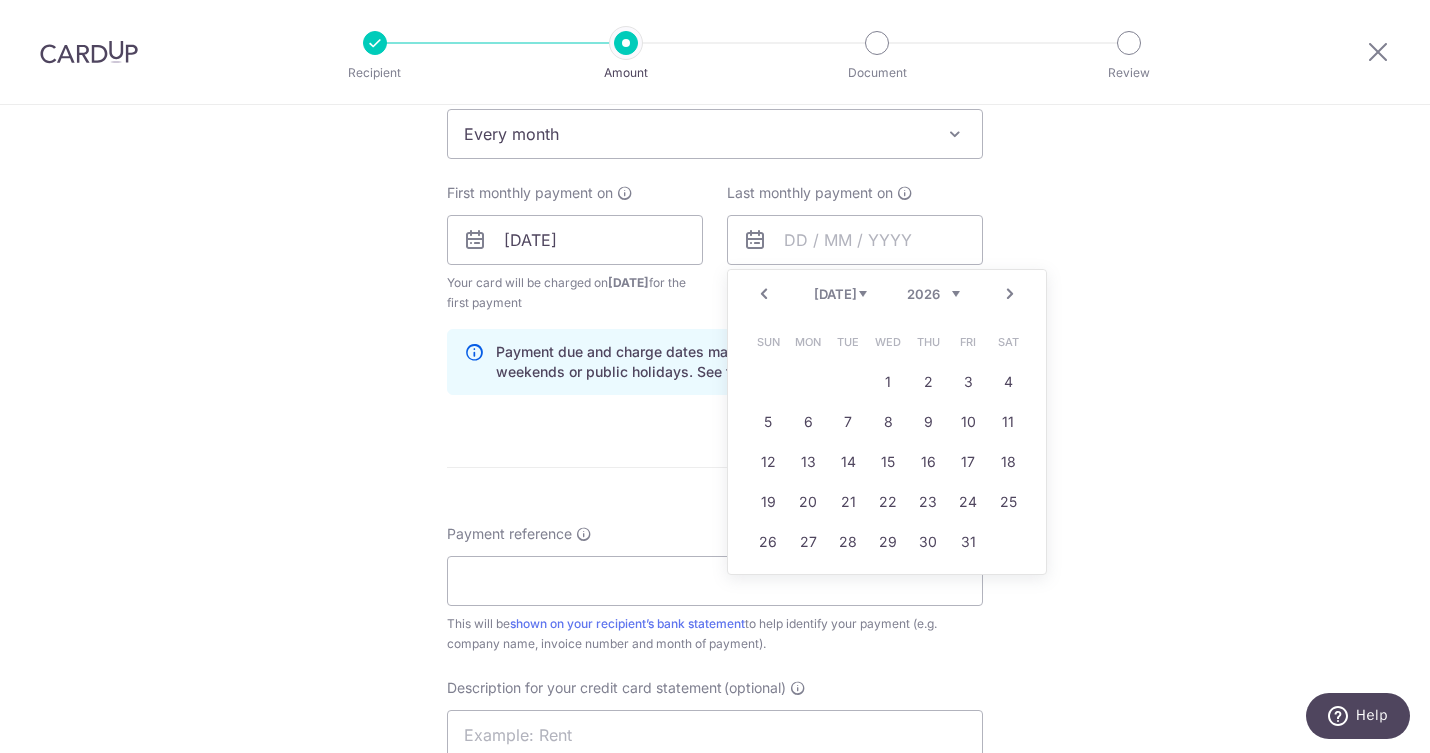 click on "Prev" at bounding box center [764, 294] 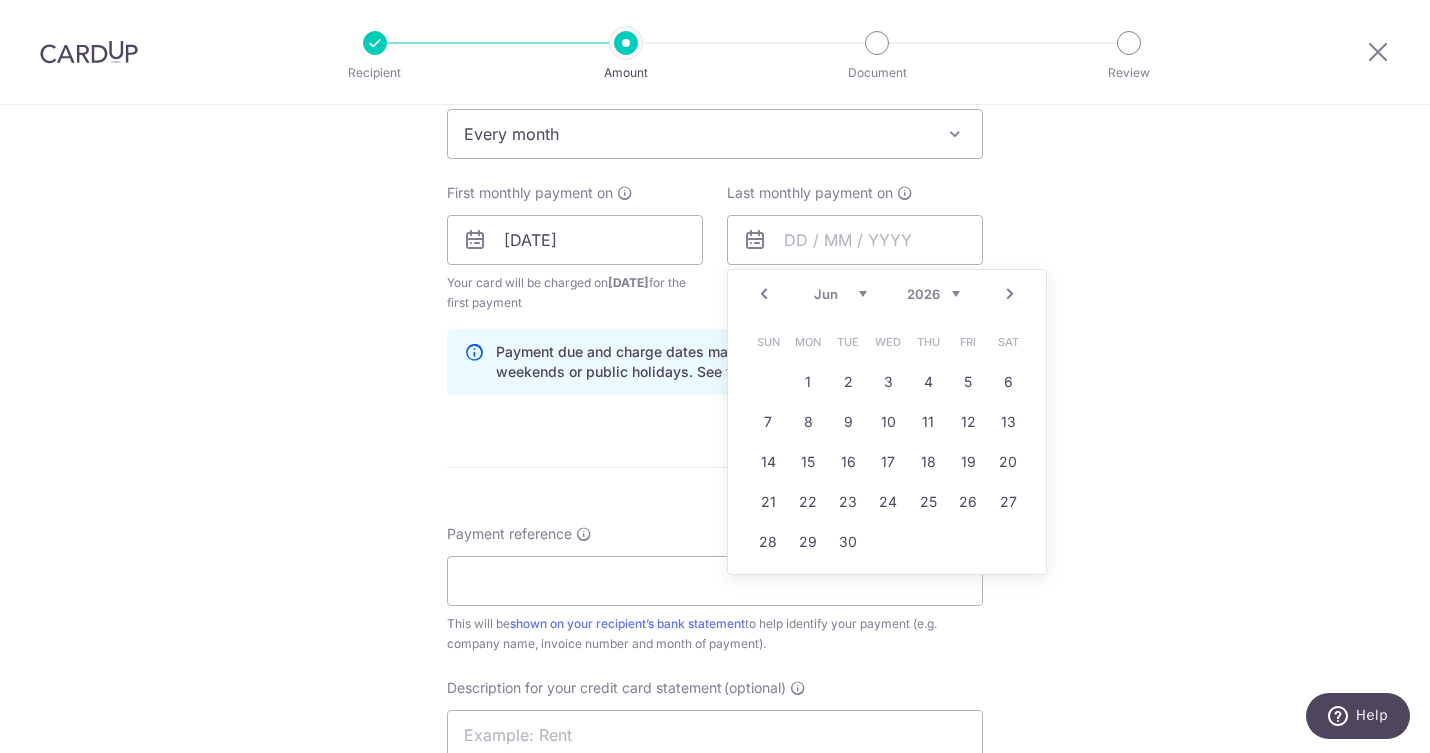 click on "Prev" at bounding box center (764, 294) 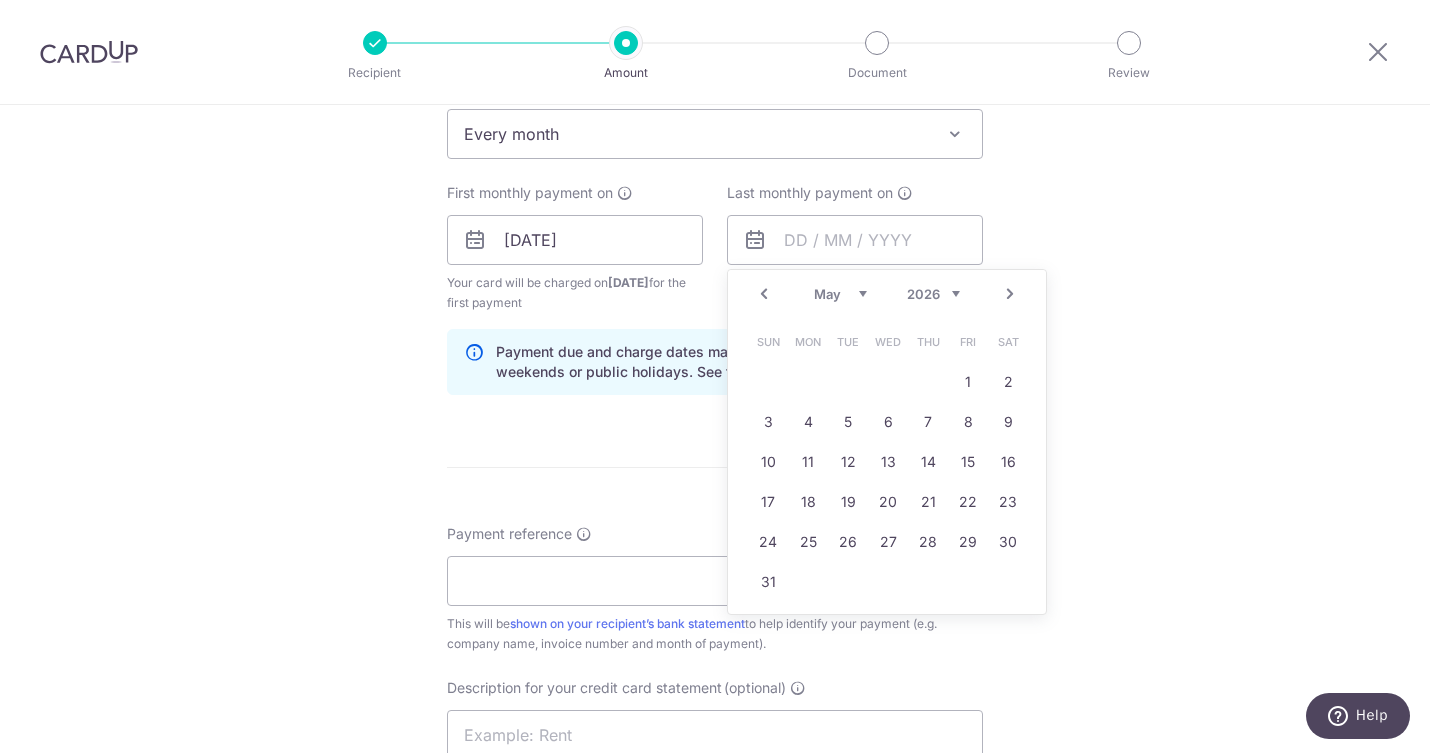click on "Next" at bounding box center (1010, 294) 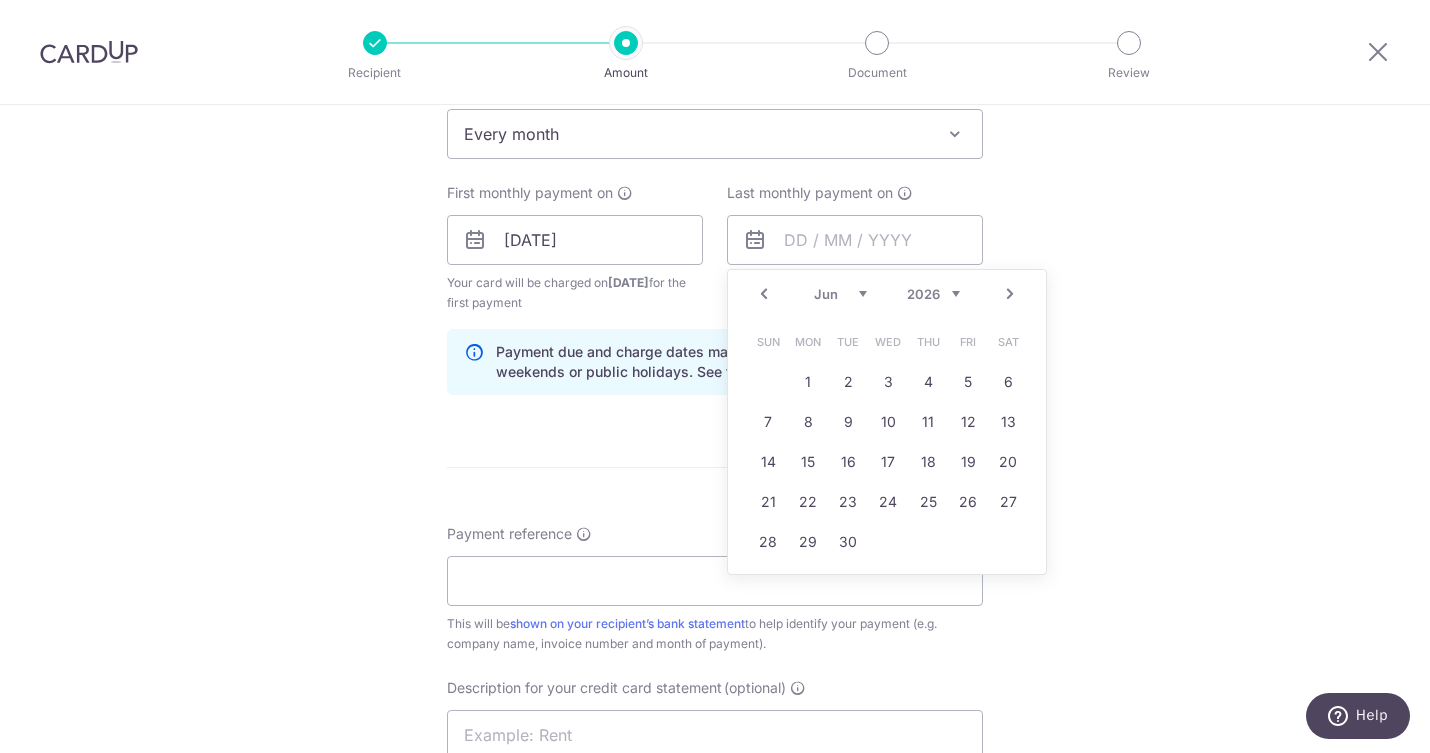 click on "Next" at bounding box center (1010, 294) 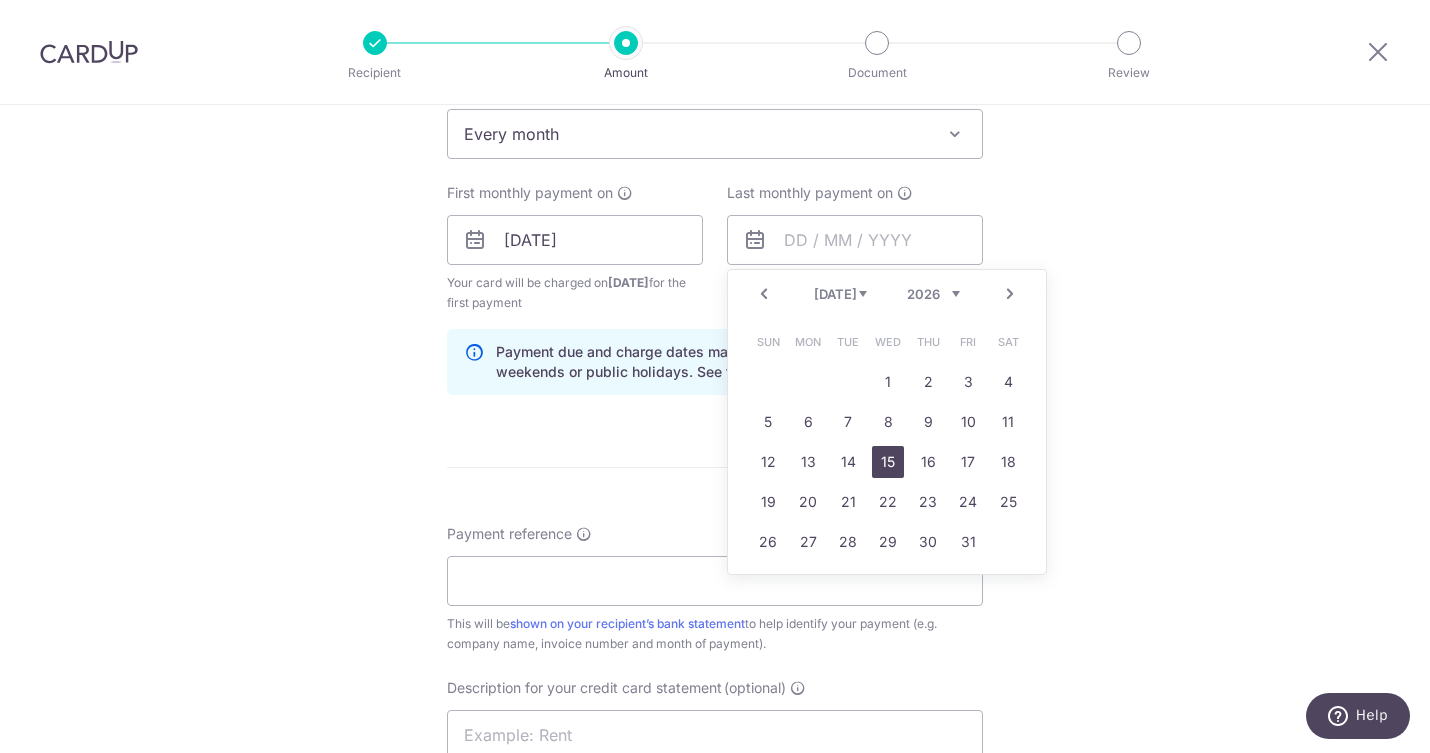 click on "15" at bounding box center [888, 462] 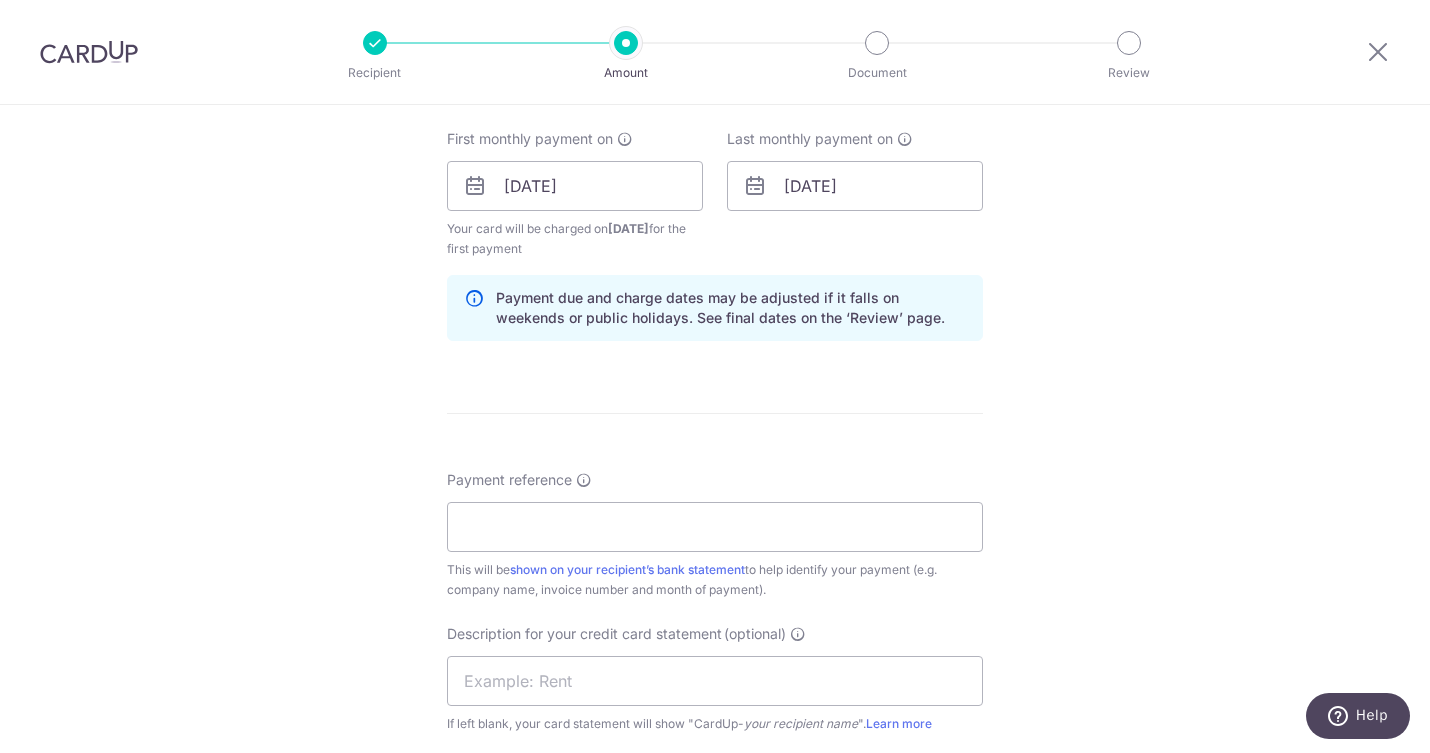 scroll, scrollTop: 900, scrollLeft: 0, axis: vertical 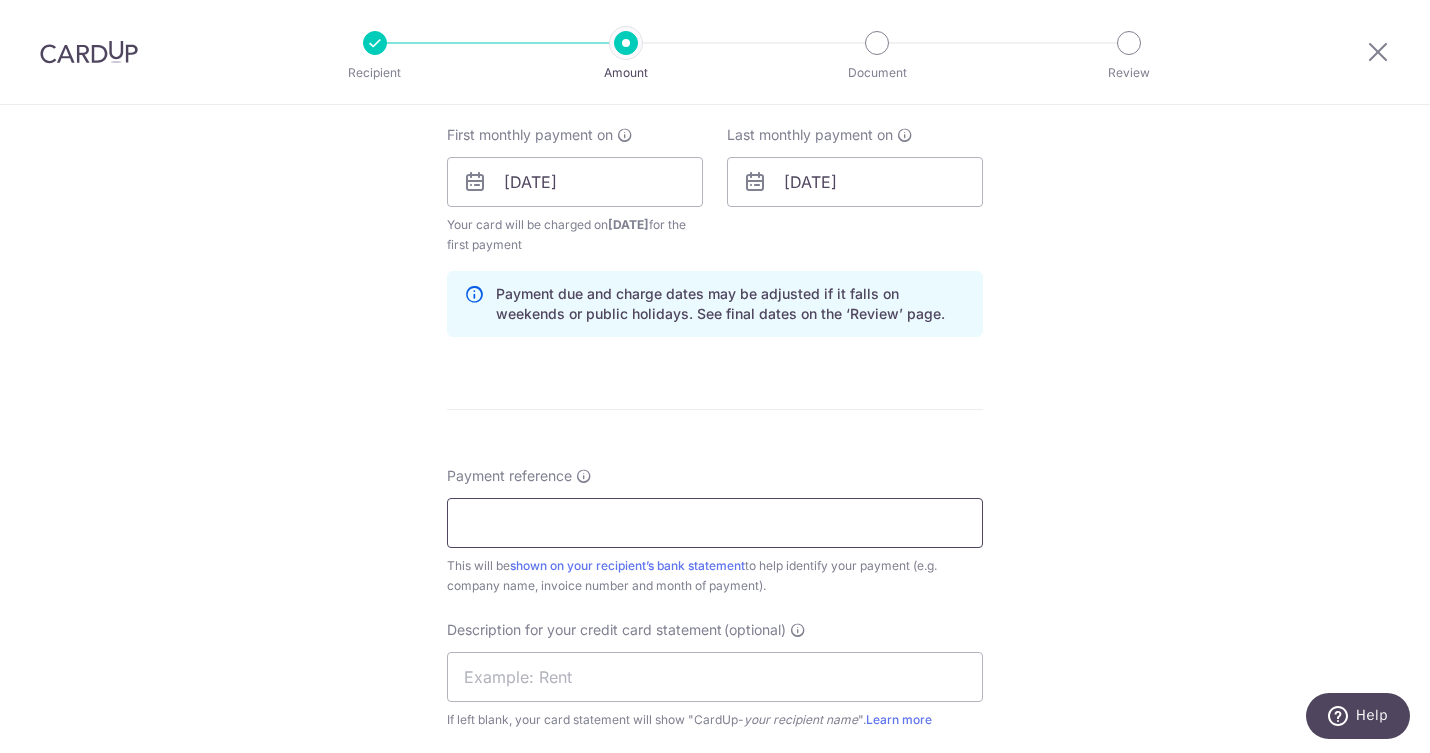 click on "Payment reference" at bounding box center (715, 523) 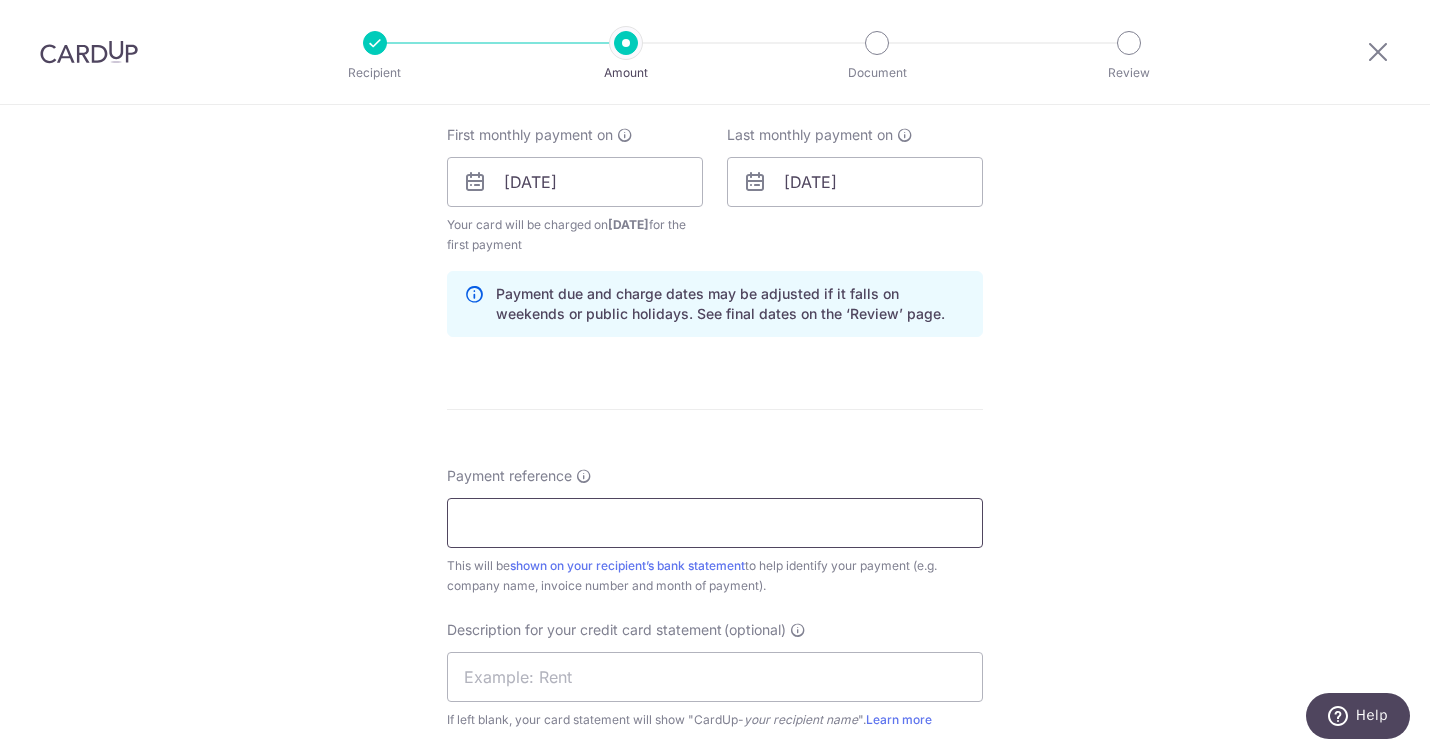click on "Payment reference" at bounding box center (715, 523) 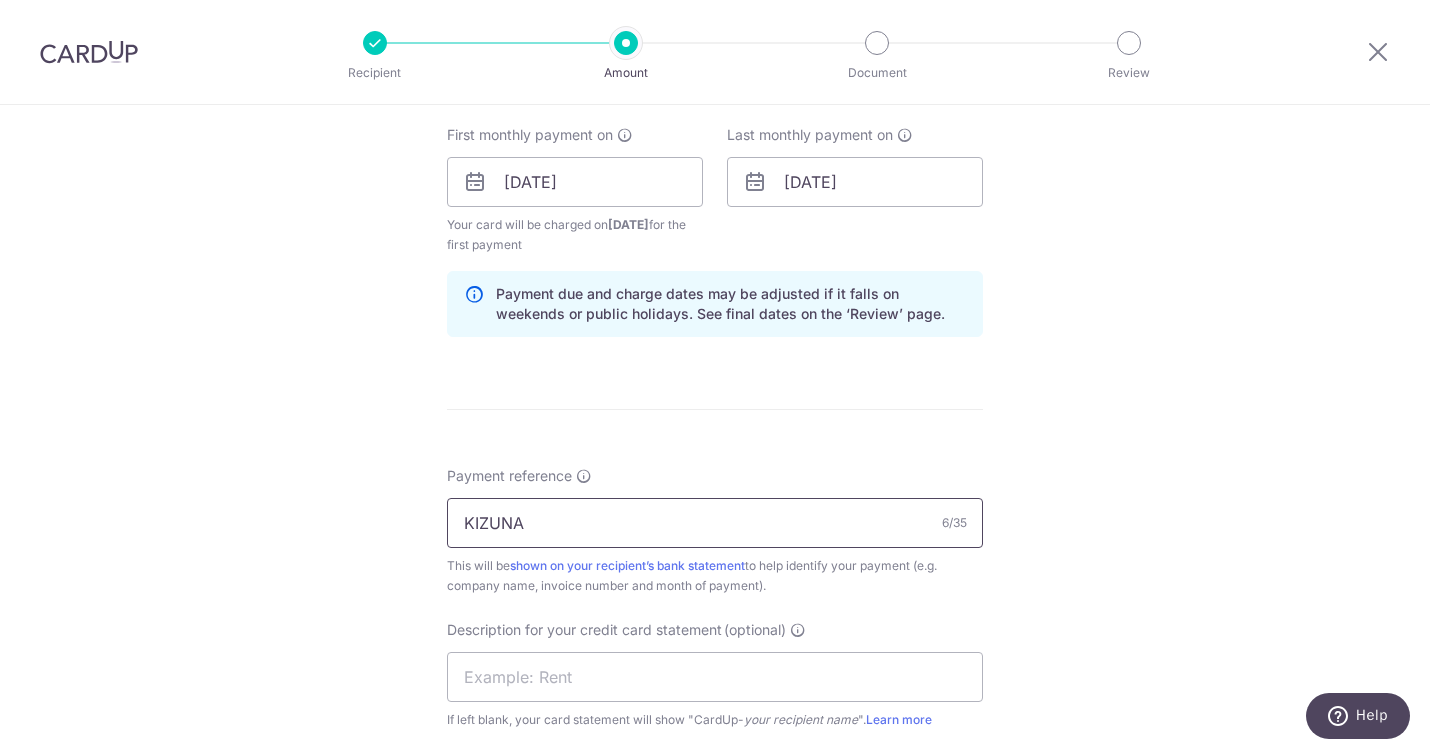 type on "KIZUNA (STARDUSZT DESIGNS PTE LTD)" 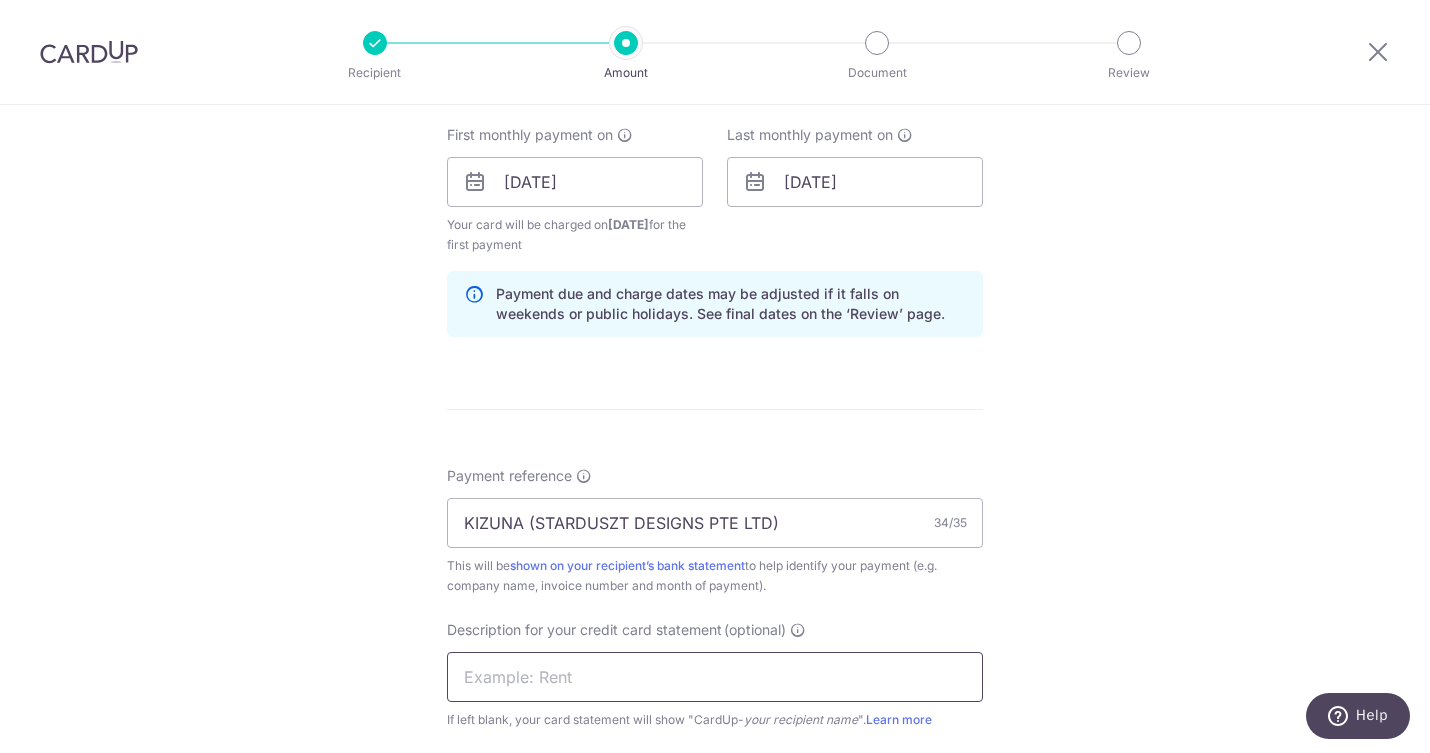click at bounding box center (715, 677) 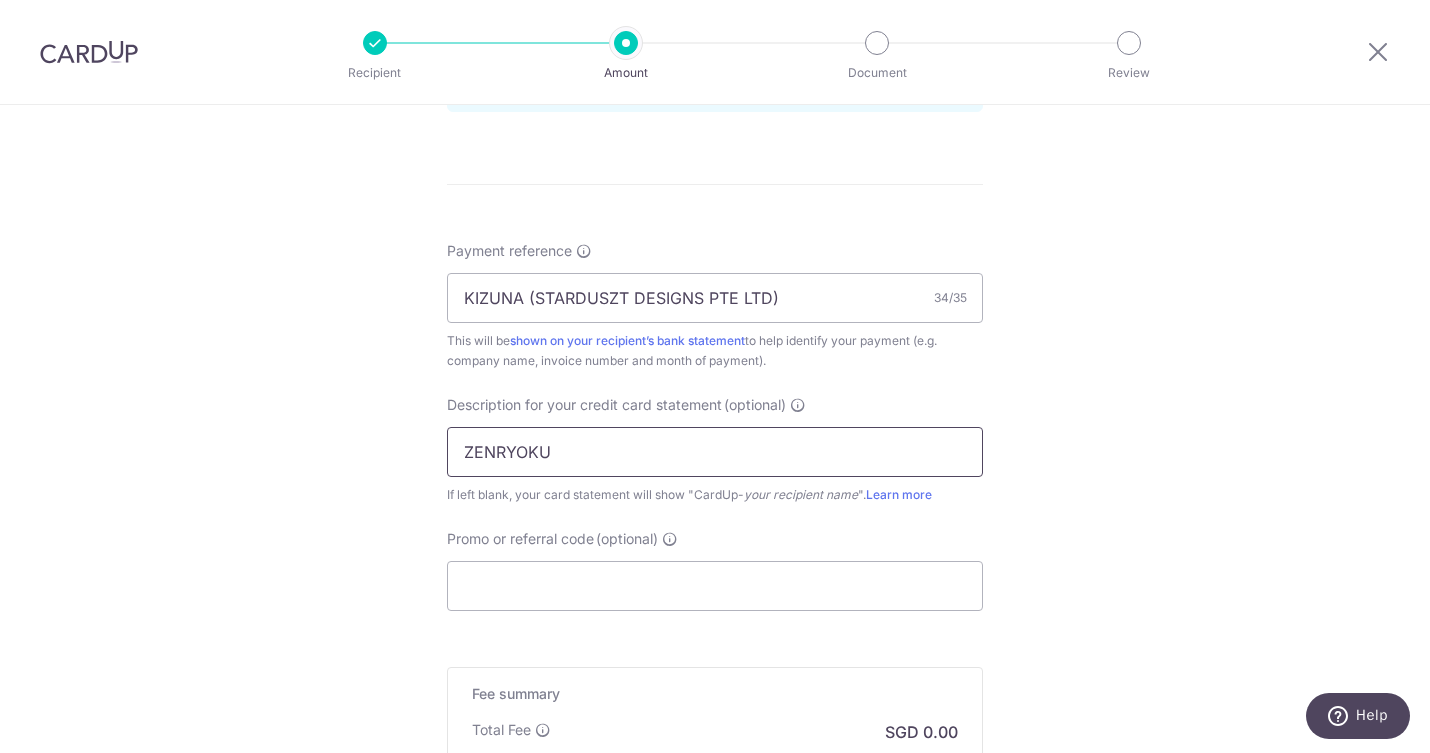 scroll, scrollTop: 1330, scrollLeft: 0, axis: vertical 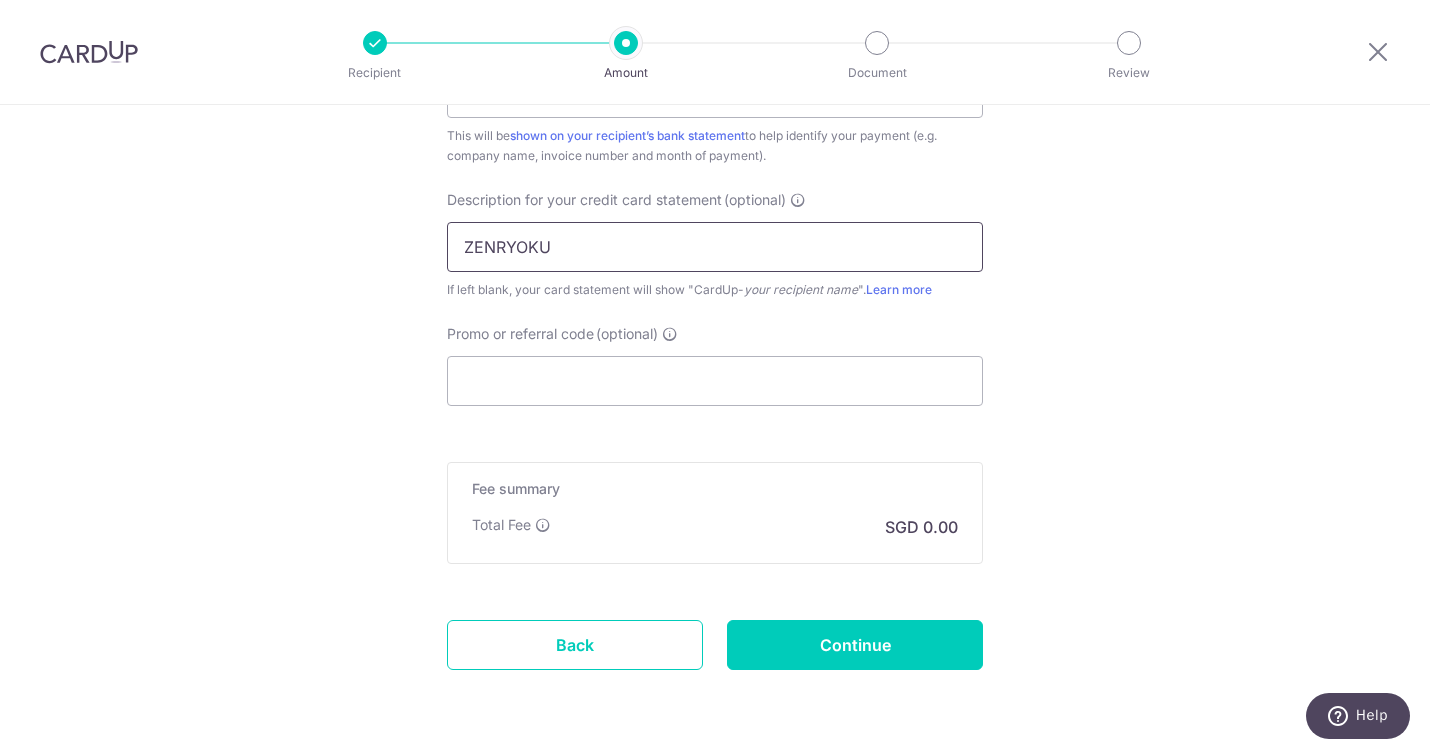 type on "ZENRYOKU" 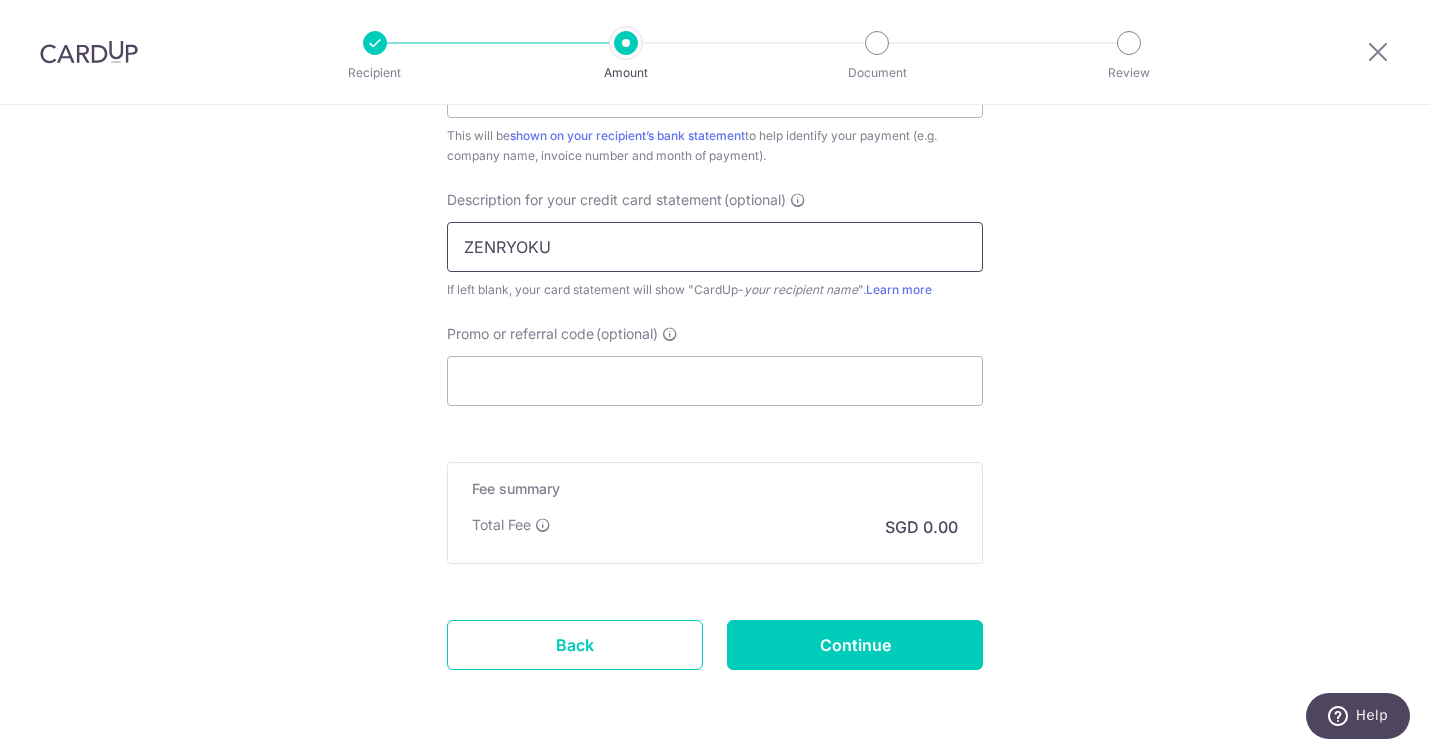 click at bounding box center [89, 52] 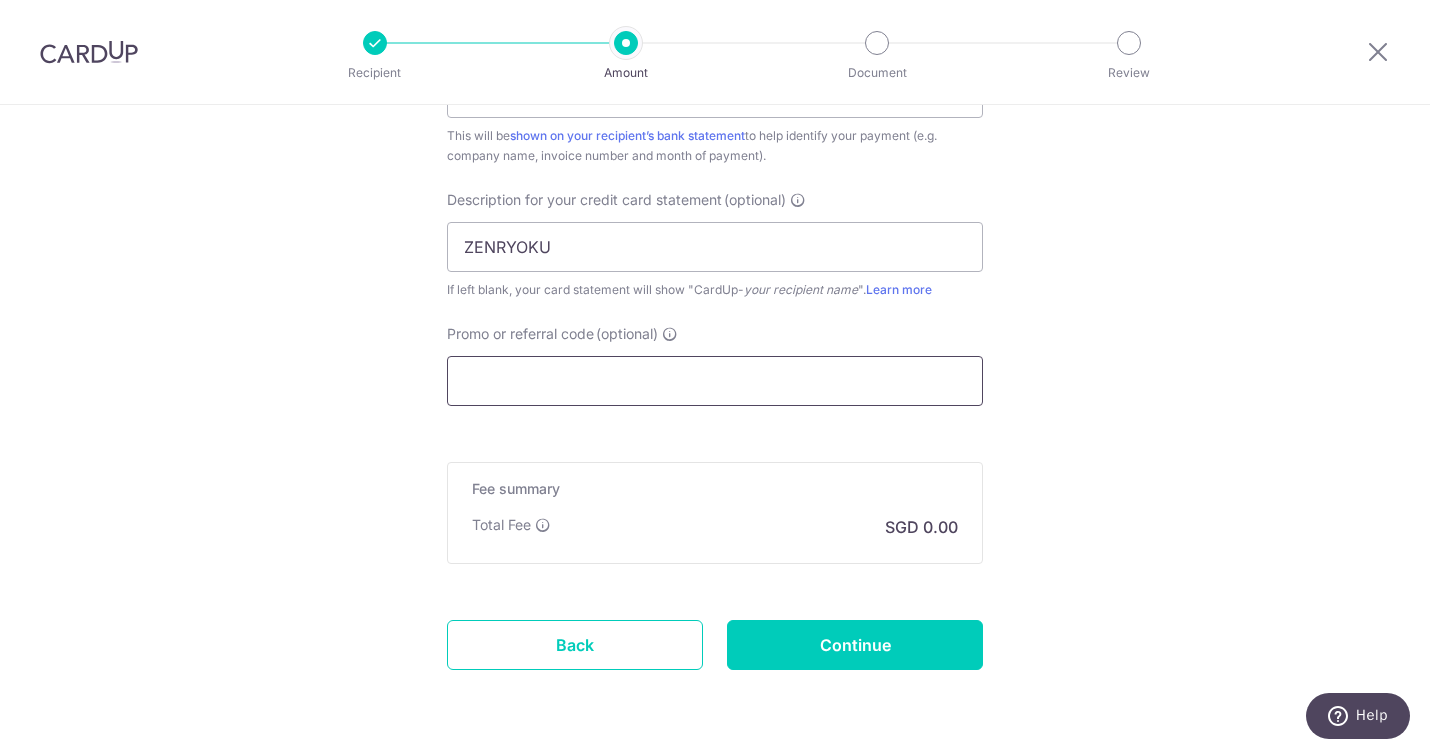click on "Promo or referral code
(optional)" at bounding box center (715, 381) 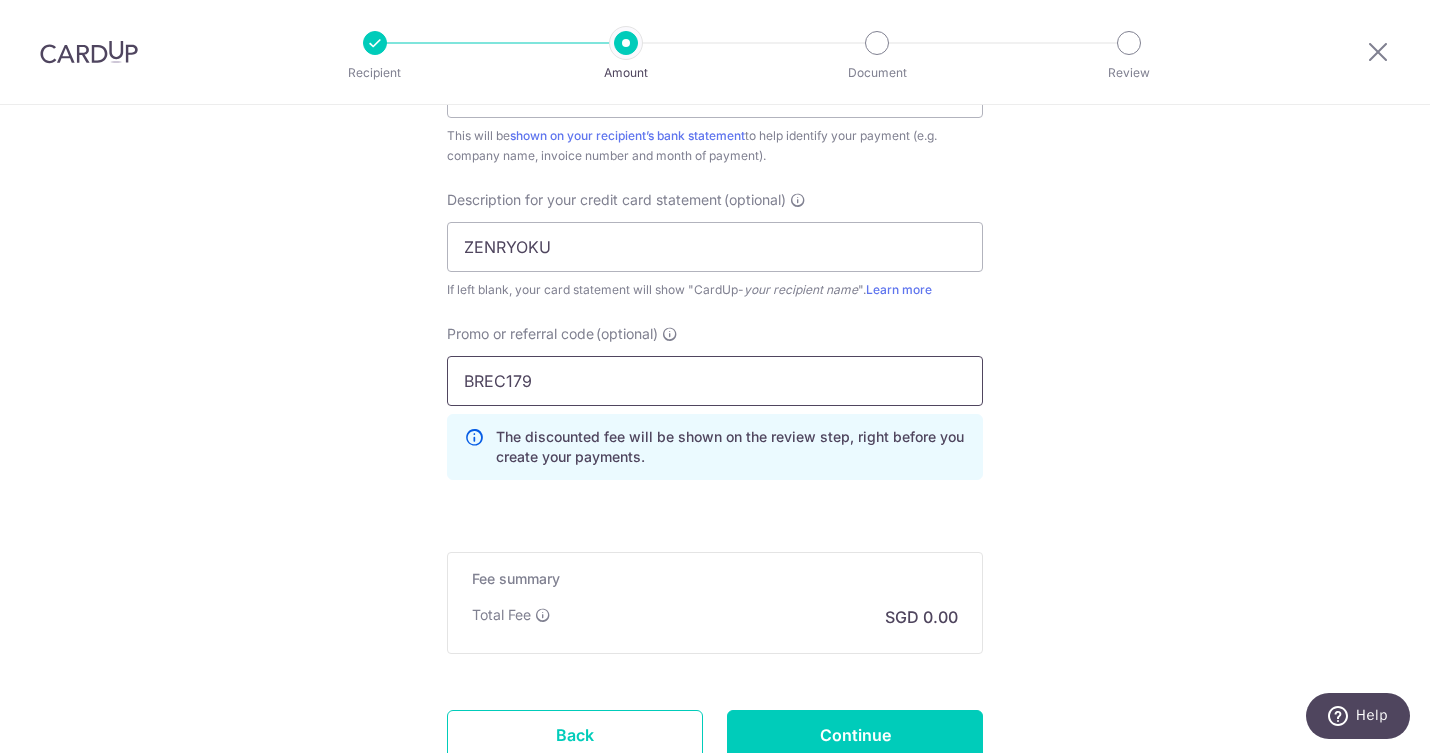 type on "BREC179" 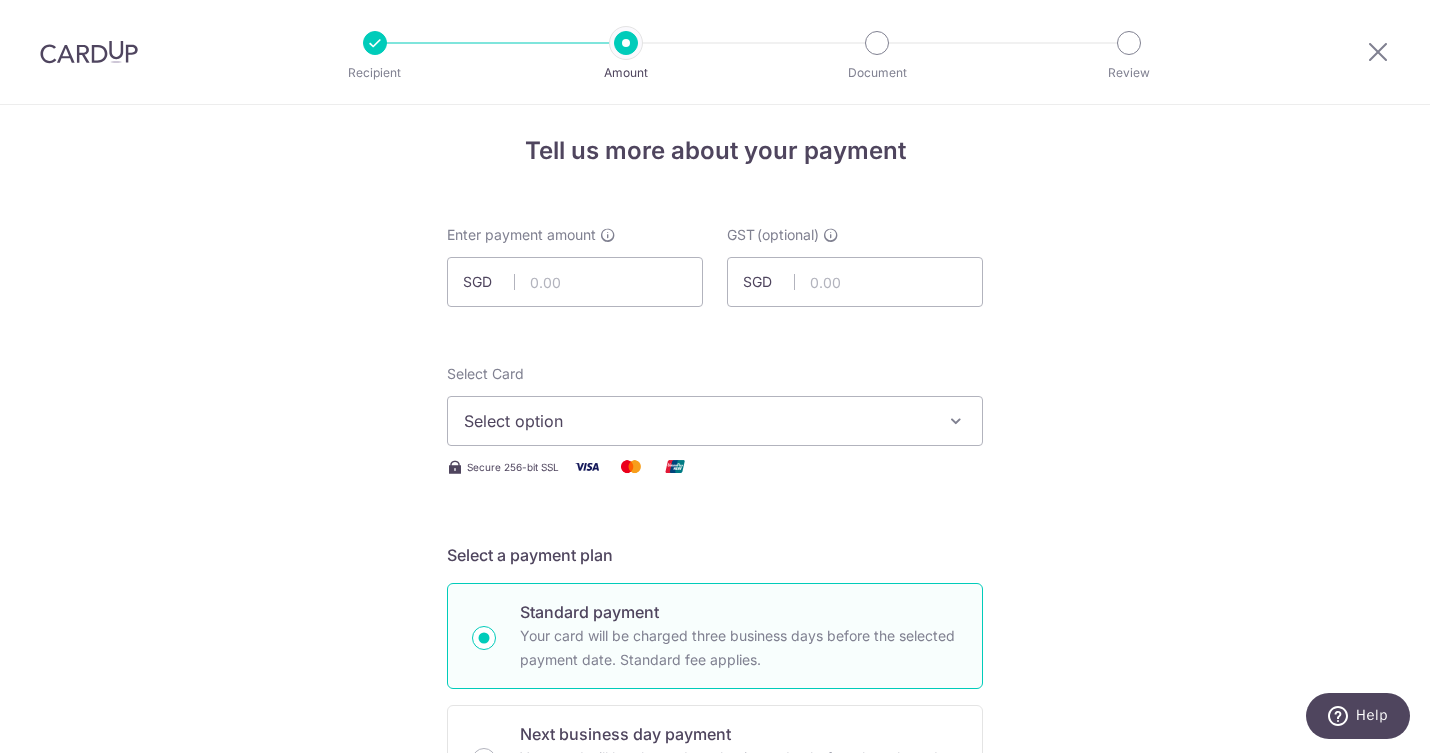scroll, scrollTop: 0, scrollLeft: 0, axis: both 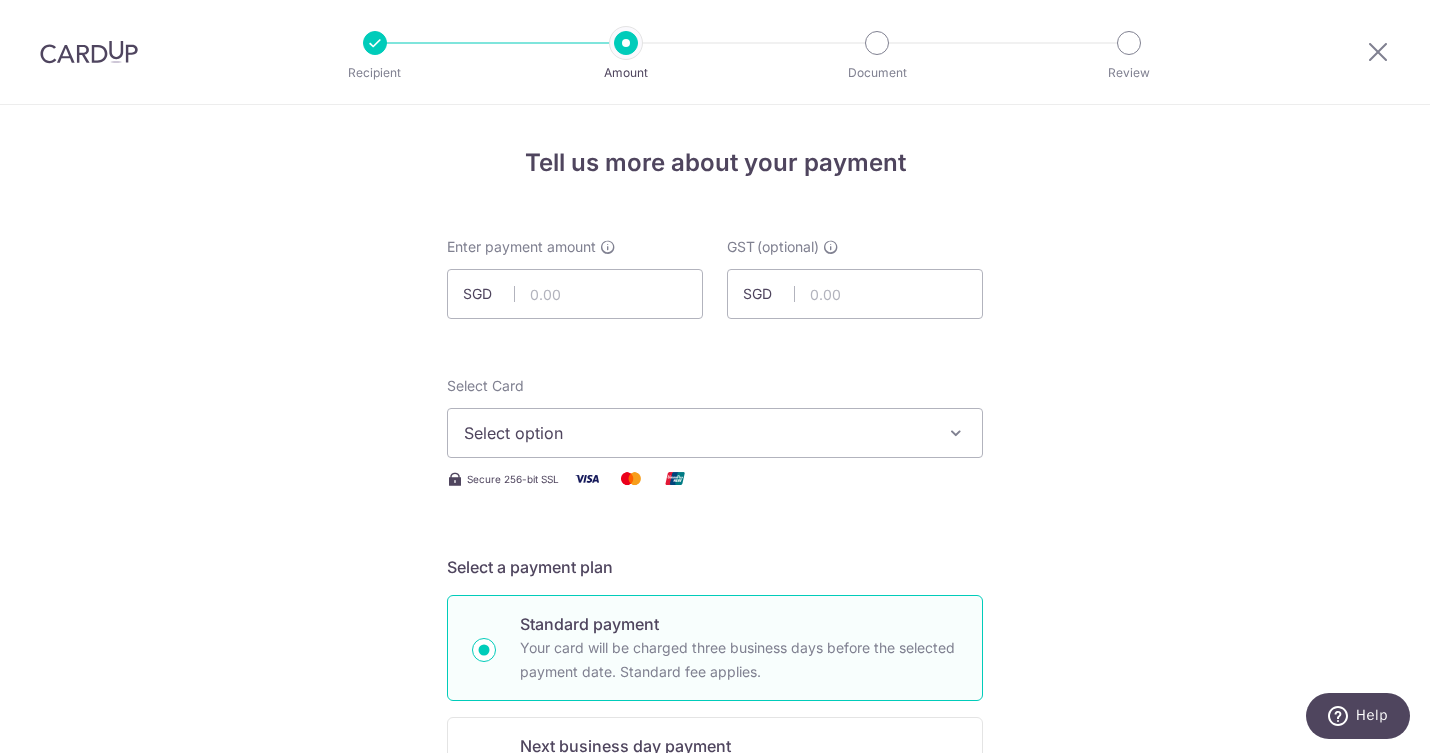 click on "Select option" at bounding box center (697, 433) 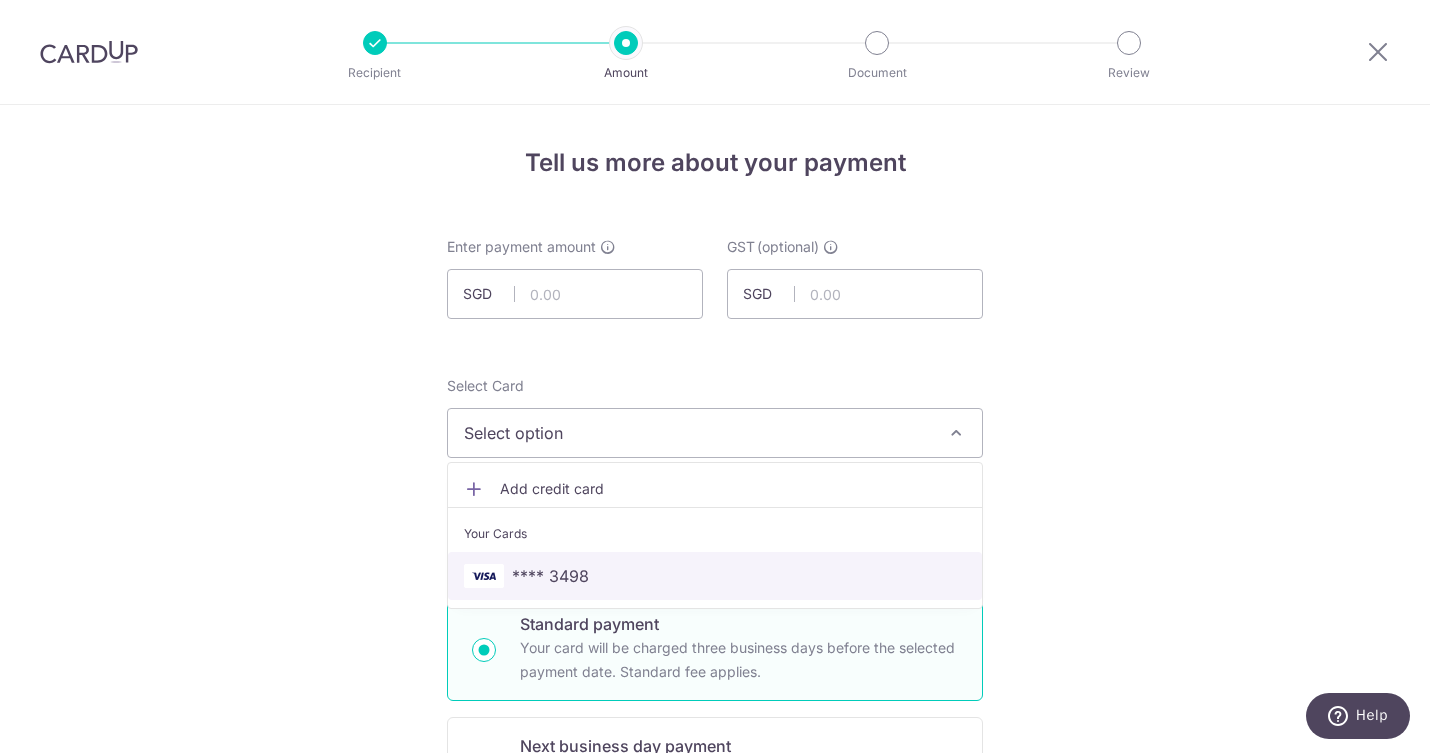 click on "**** 3498" at bounding box center (715, 576) 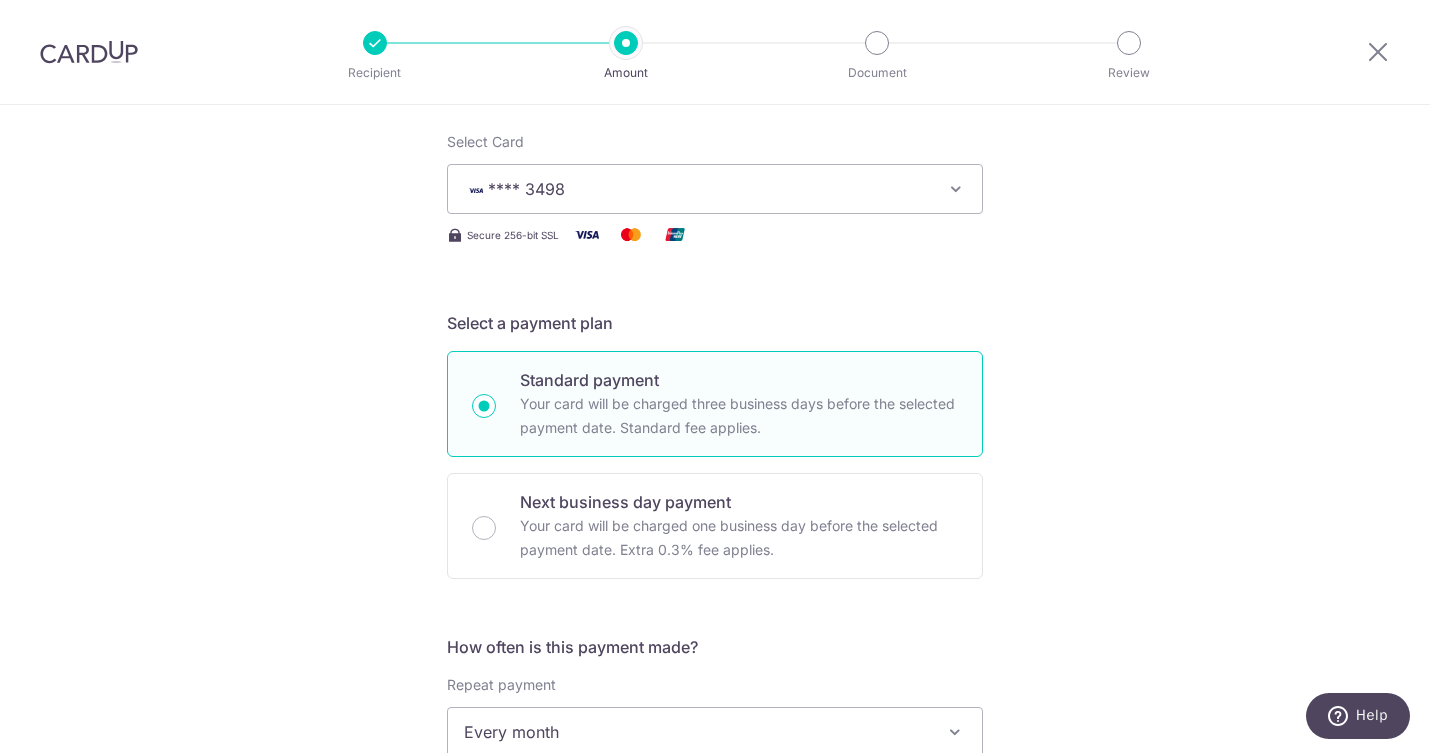 scroll, scrollTop: 58, scrollLeft: 0, axis: vertical 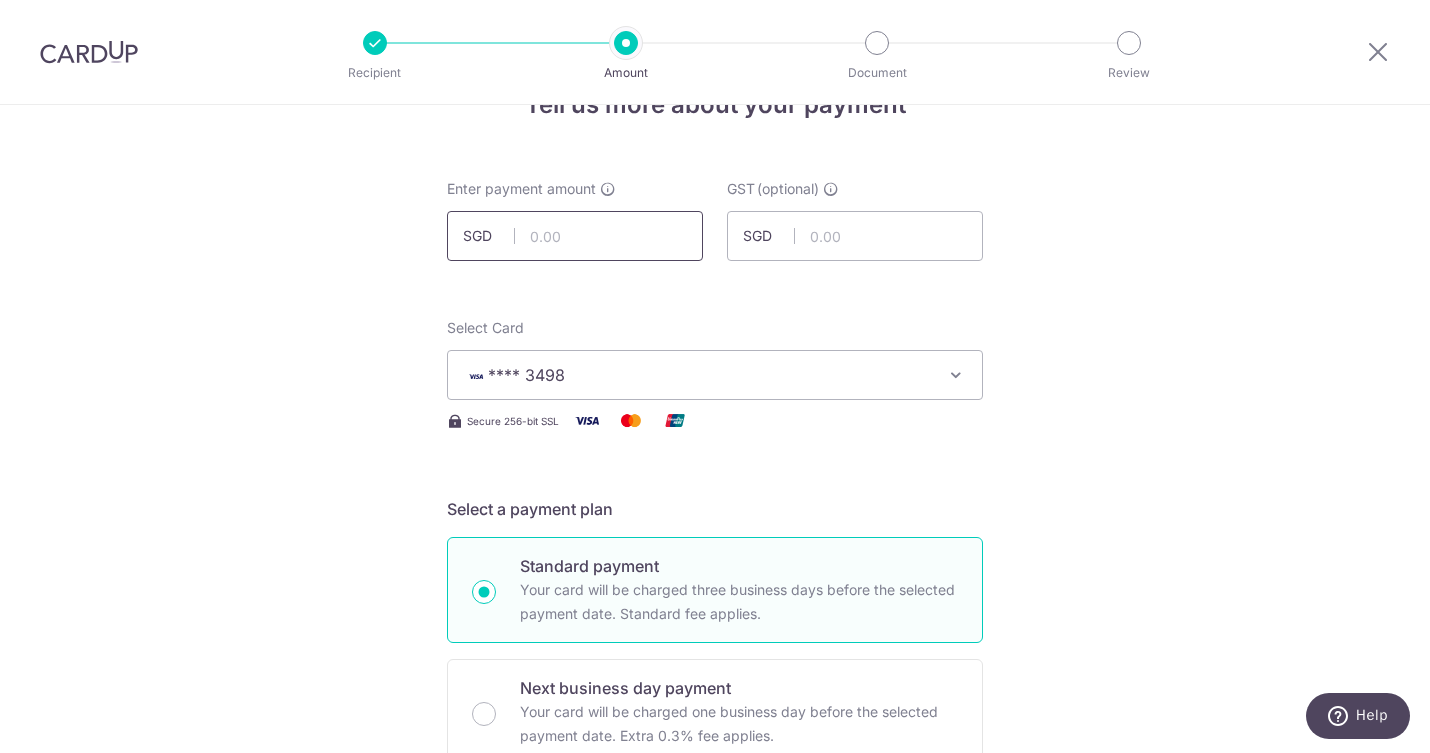 click at bounding box center (575, 236) 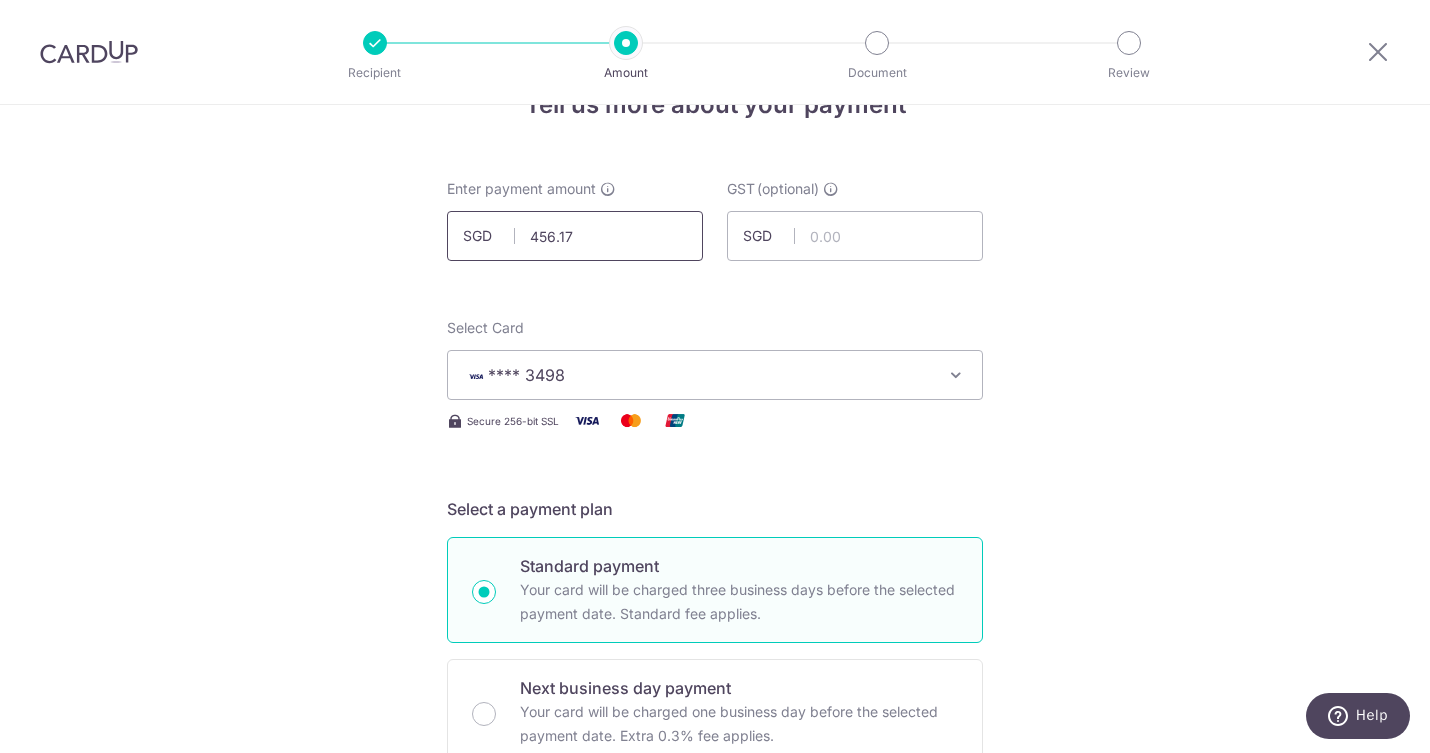 type on "456.17" 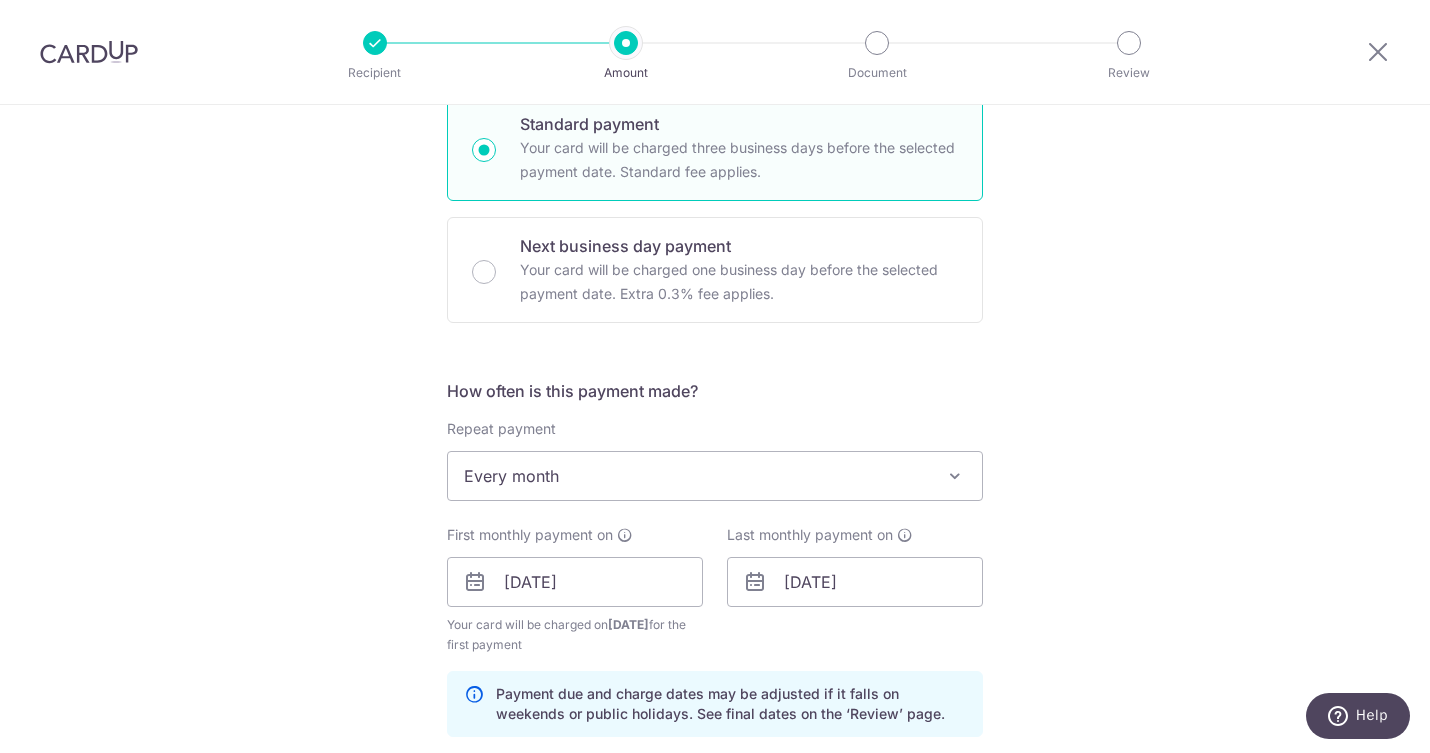 scroll, scrollTop: 568, scrollLeft: 0, axis: vertical 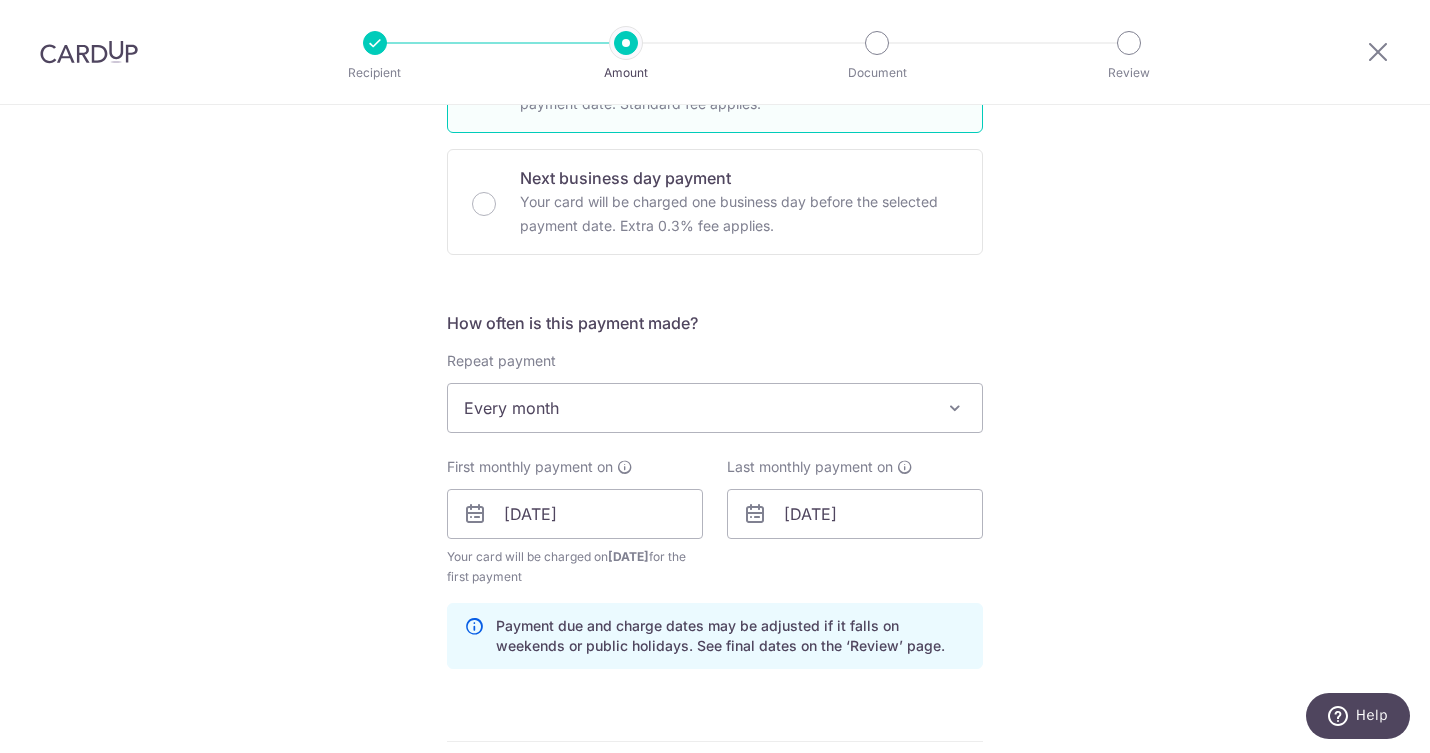 click on "Every month" at bounding box center [715, 408] 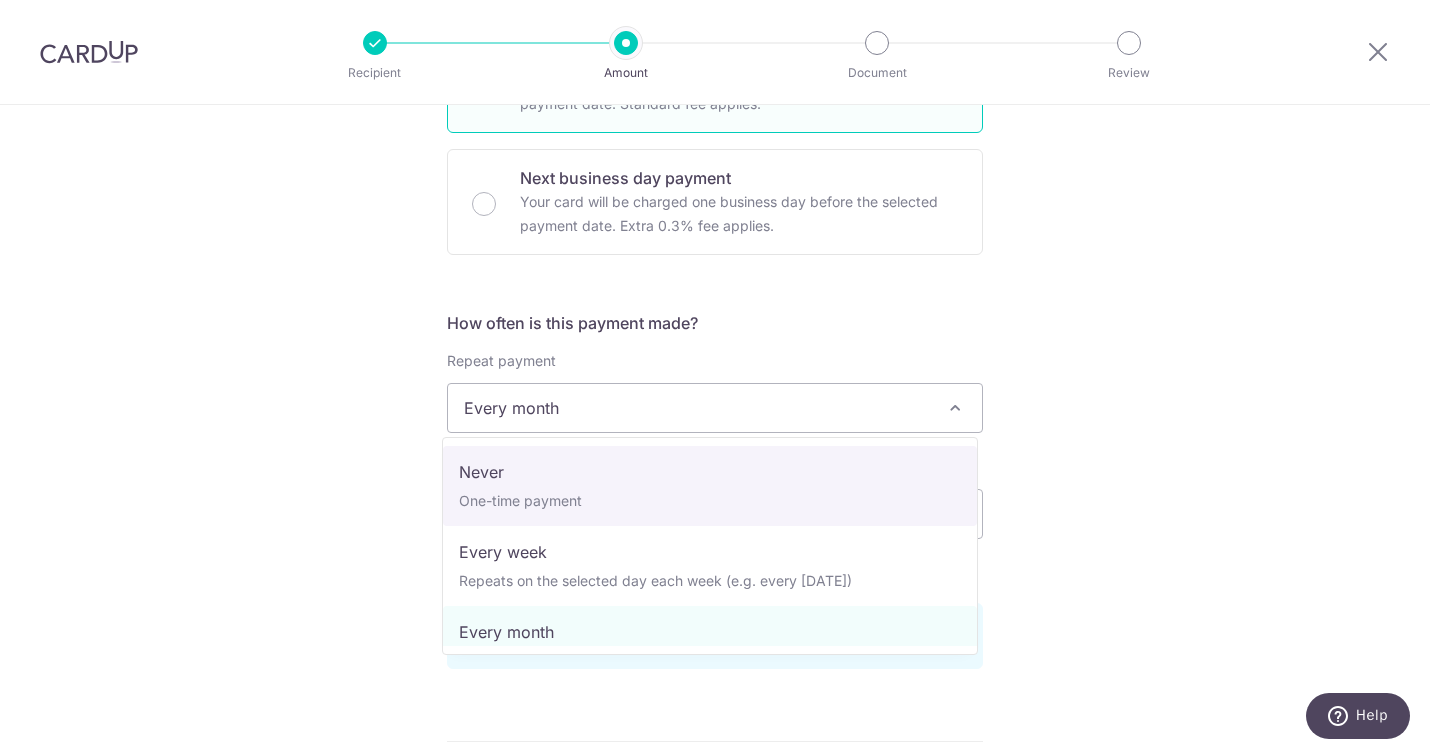 click on "Tell us more about your payment
Enter payment amount
SGD
456.17
456.17
GST
(optional)
SGD
Recipient added successfully!
Select Card
**** 3498
Add credit card
Your Cards
**** 3498
Secure 256-bit SSL" at bounding box center [715, 604] 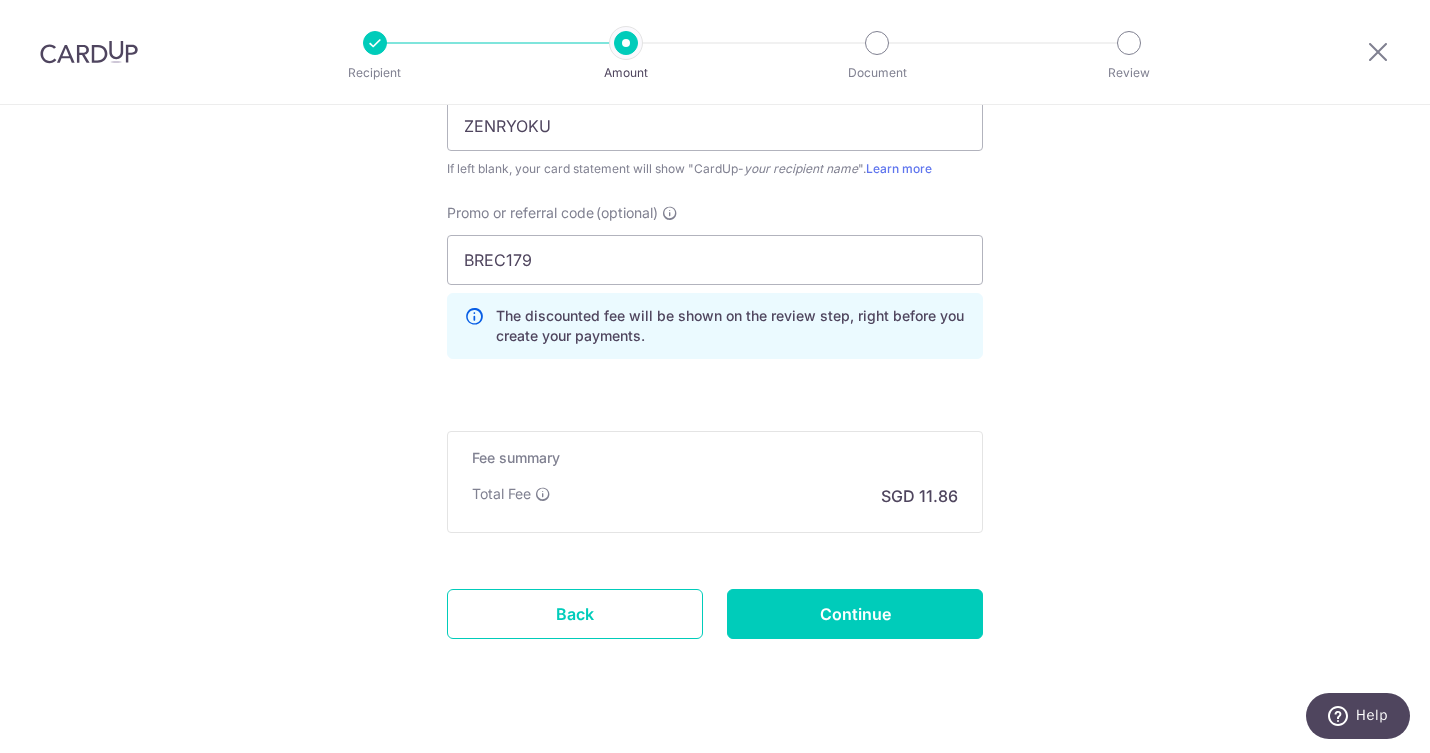 scroll, scrollTop: 1487, scrollLeft: 0, axis: vertical 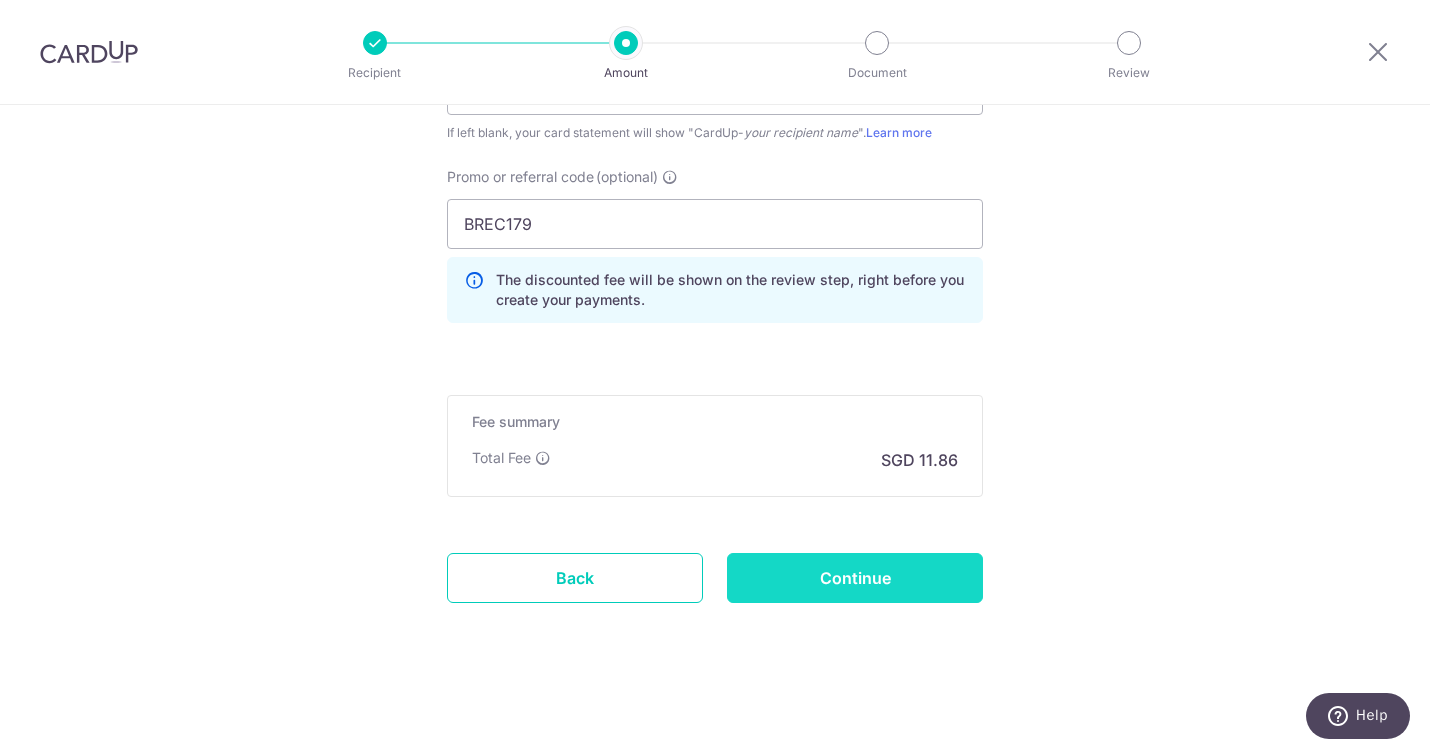 click on "Continue" at bounding box center (855, 578) 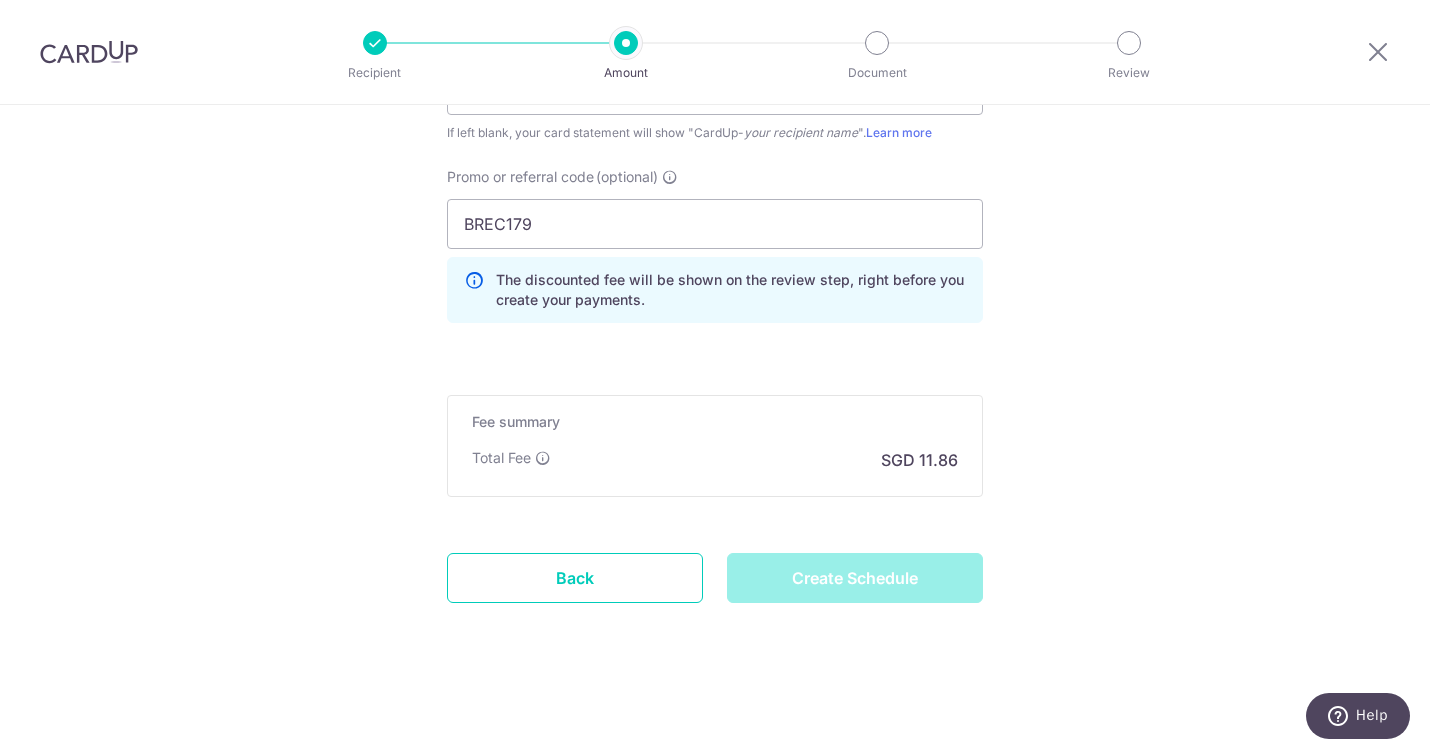 scroll, scrollTop: 1386, scrollLeft: 0, axis: vertical 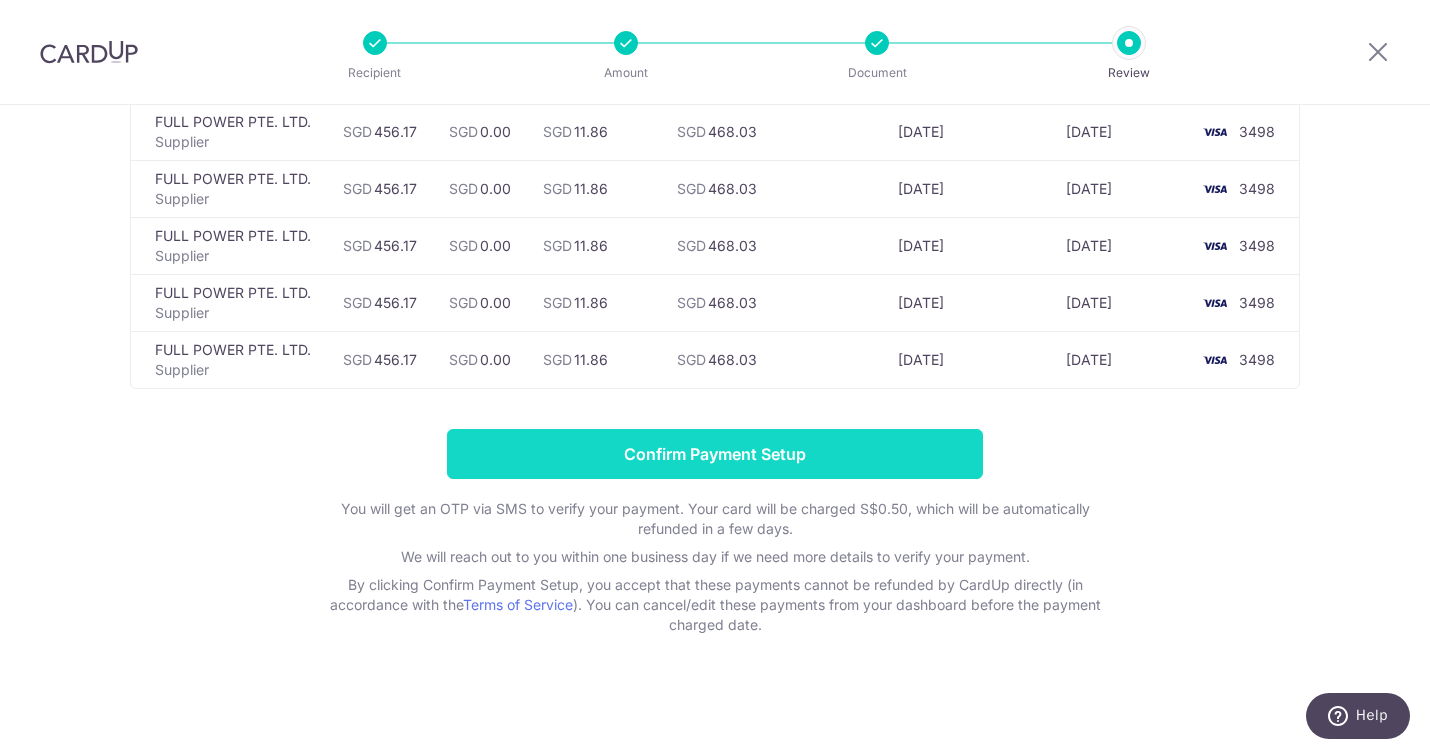 click on "Confirm Payment Setup" at bounding box center (715, 454) 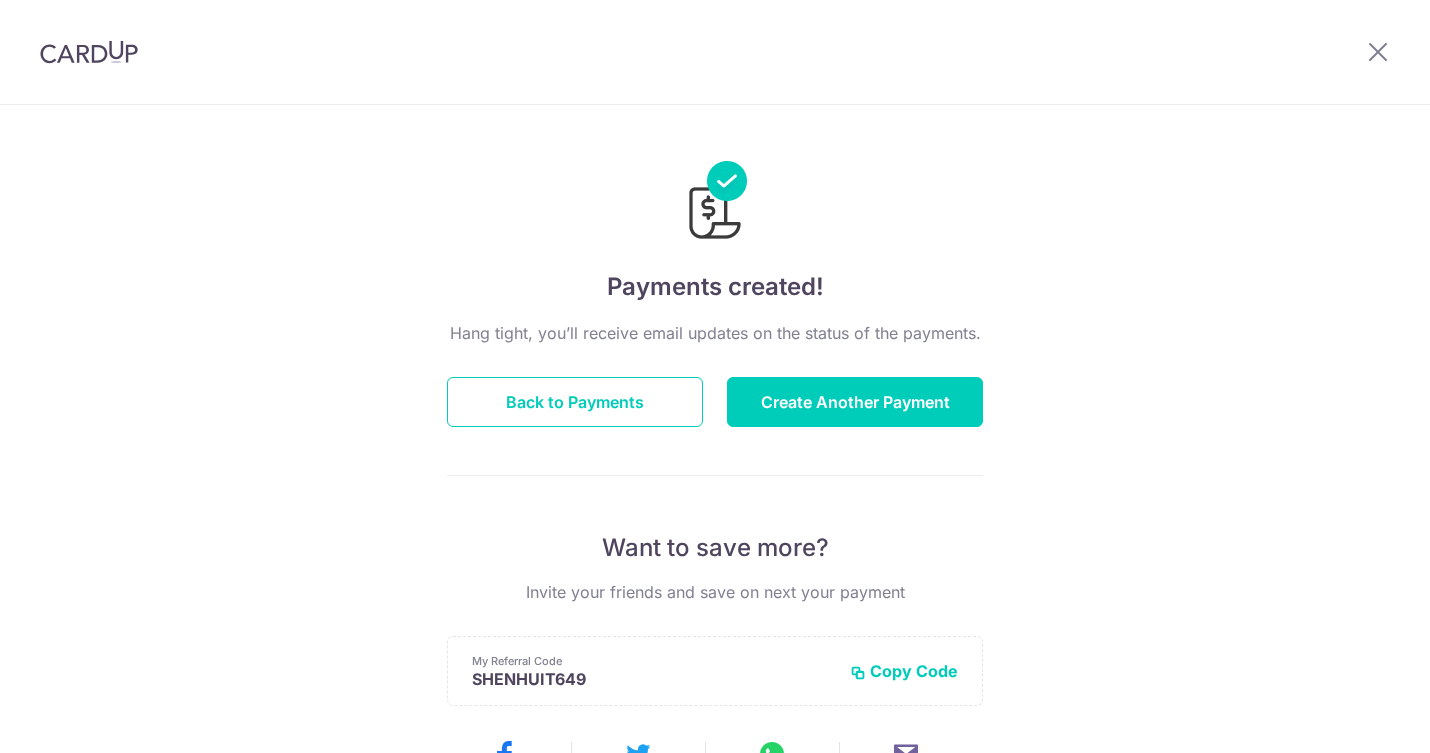 scroll, scrollTop: 0, scrollLeft: 0, axis: both 